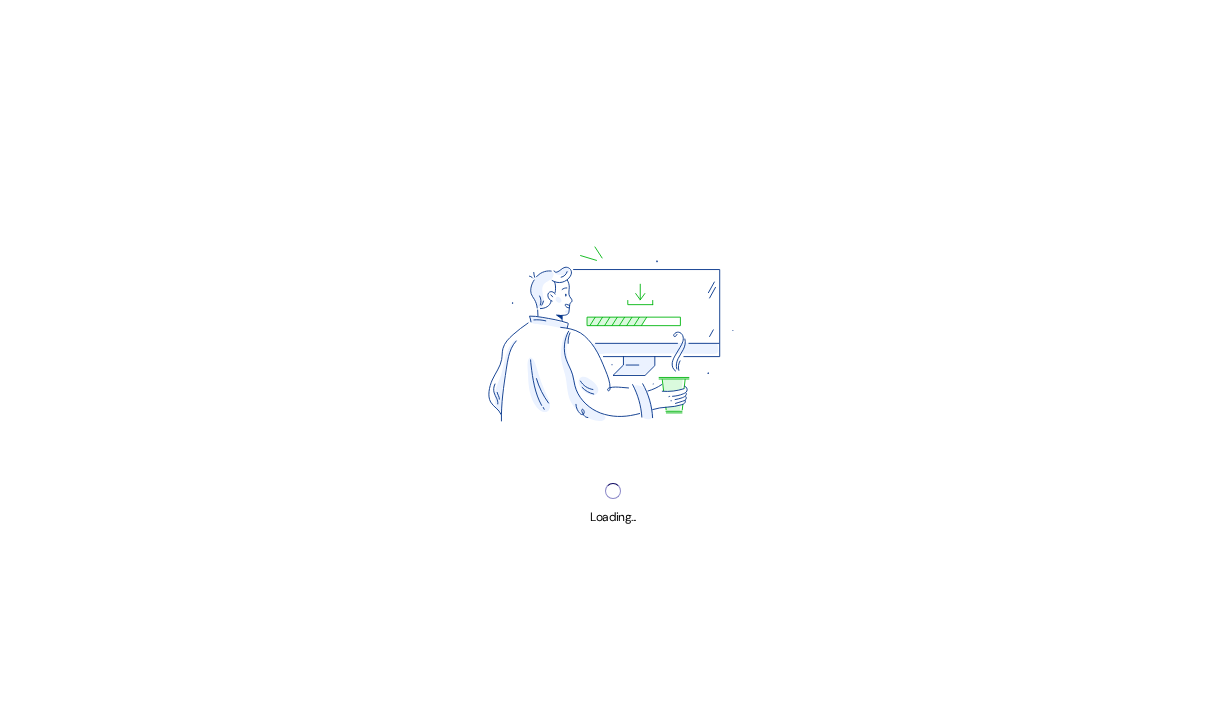 scroll, scrollTop: 0, scrollLeft: 0, axis: both 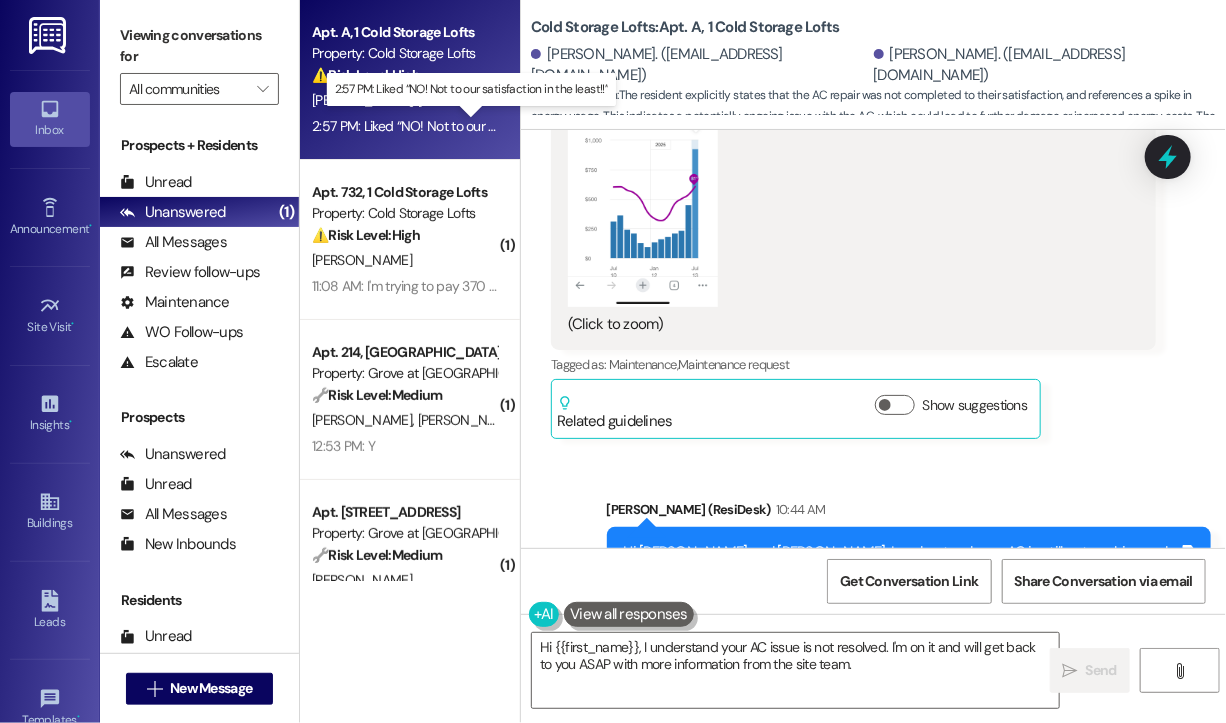 click on "2:57 PM: Liked “NO! Not to our satisfaction in the least!!” 2:57 PM: Liked “NO! Not to our satisfaction in the least!!”" at bounding box center [472, 126] 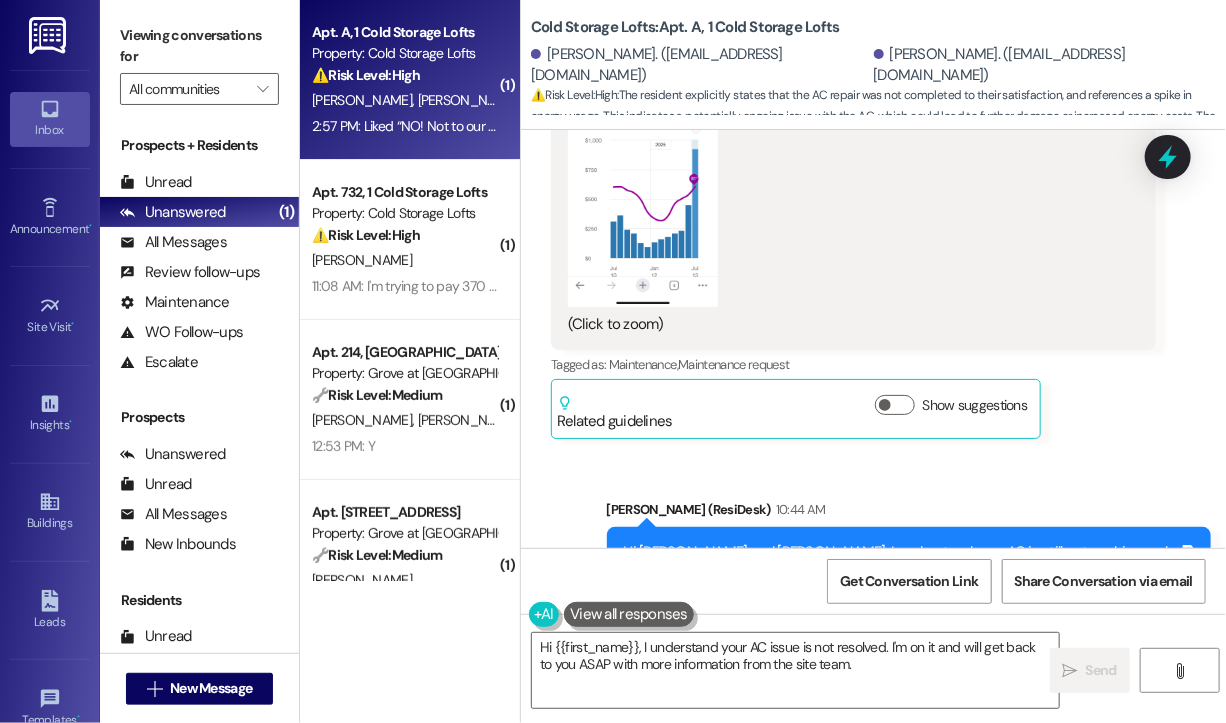 click on "Received via SMS [PERSON_NAME] 12:22 PM NO! Not to our satisfaction in the least!! Tags and notes Tagged as:   Negative response Click to highlight conversations about Negative response Received via SMS [PERSON_NAME] 2:57 PM Liked “NO! Not to our satisfaction in the least!!” Tags and notes" at bounding box center [873, 1031] 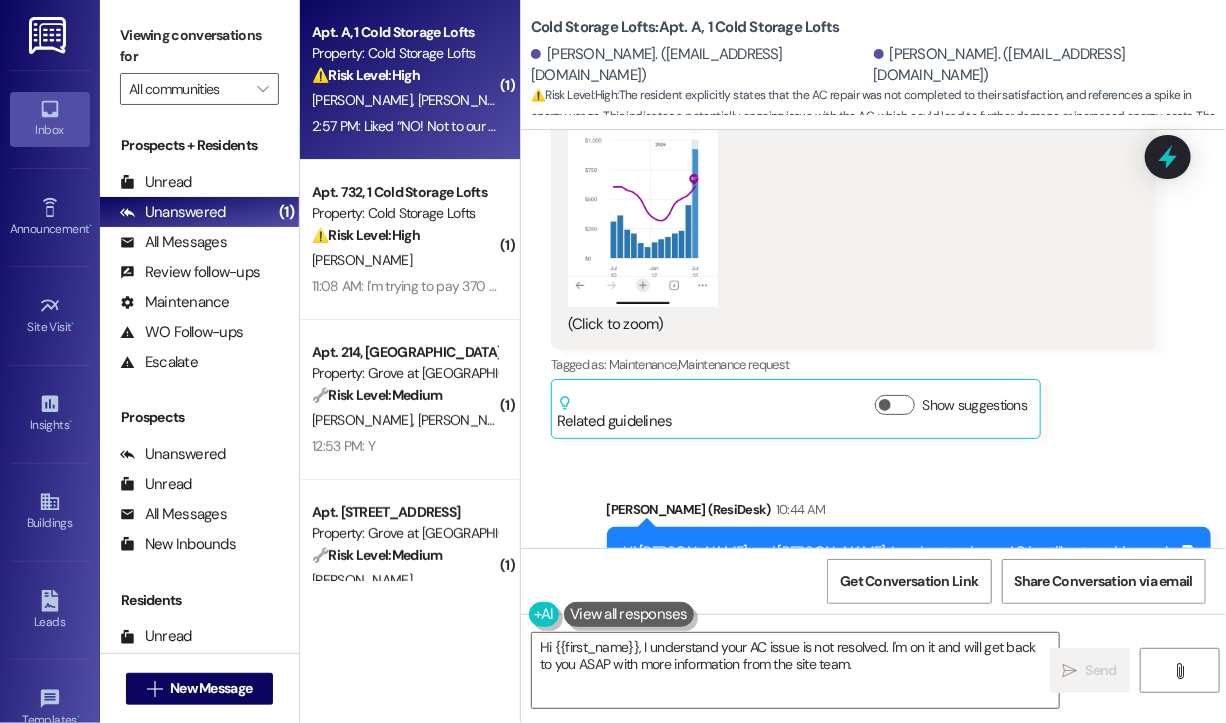 click on "Received via SMS [PERSON_NAME] 12:22 PM NO! Not to our satisfaction in the least!! Tags and notes Tagged as:   Negative response Click to highlight conversations about Negative response Received via SMS [PERSON_NAME] 2:57 PM Liked “NO! Not to our satisfaction in the least!!” Tags and notes" at bounding box center (873, 1031) 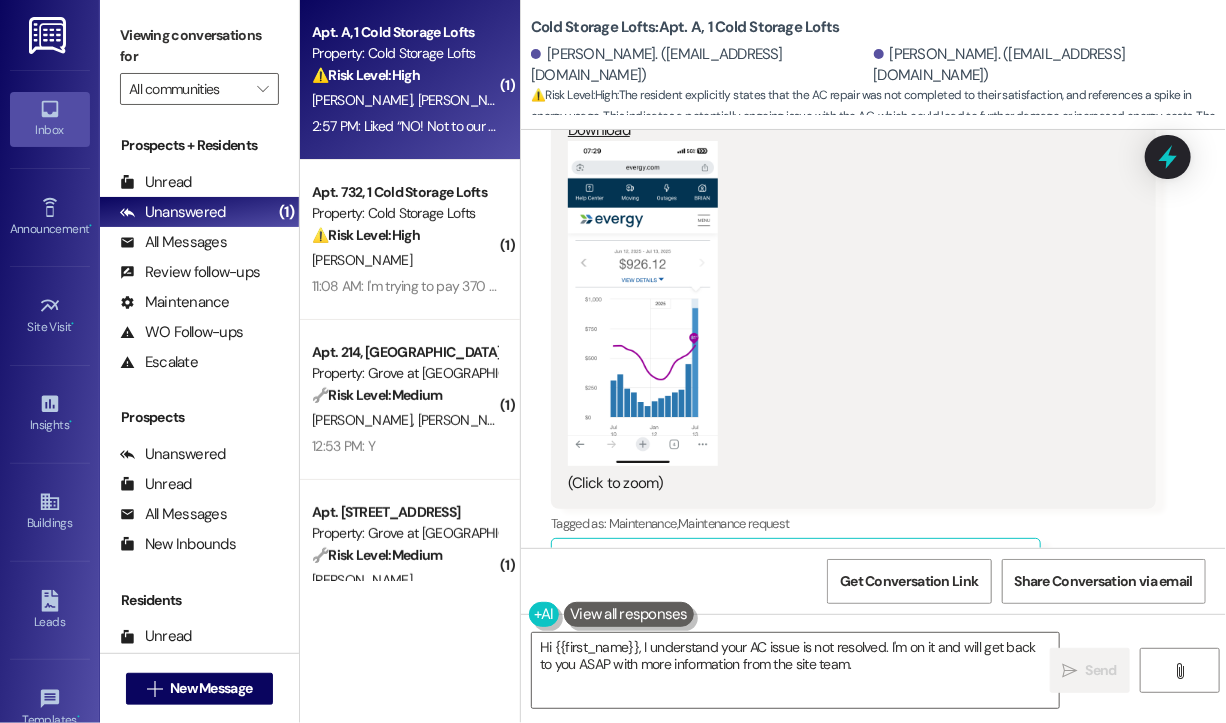 scroll, scrollTop: 67798, scrollLeft: 0, axis: vertical 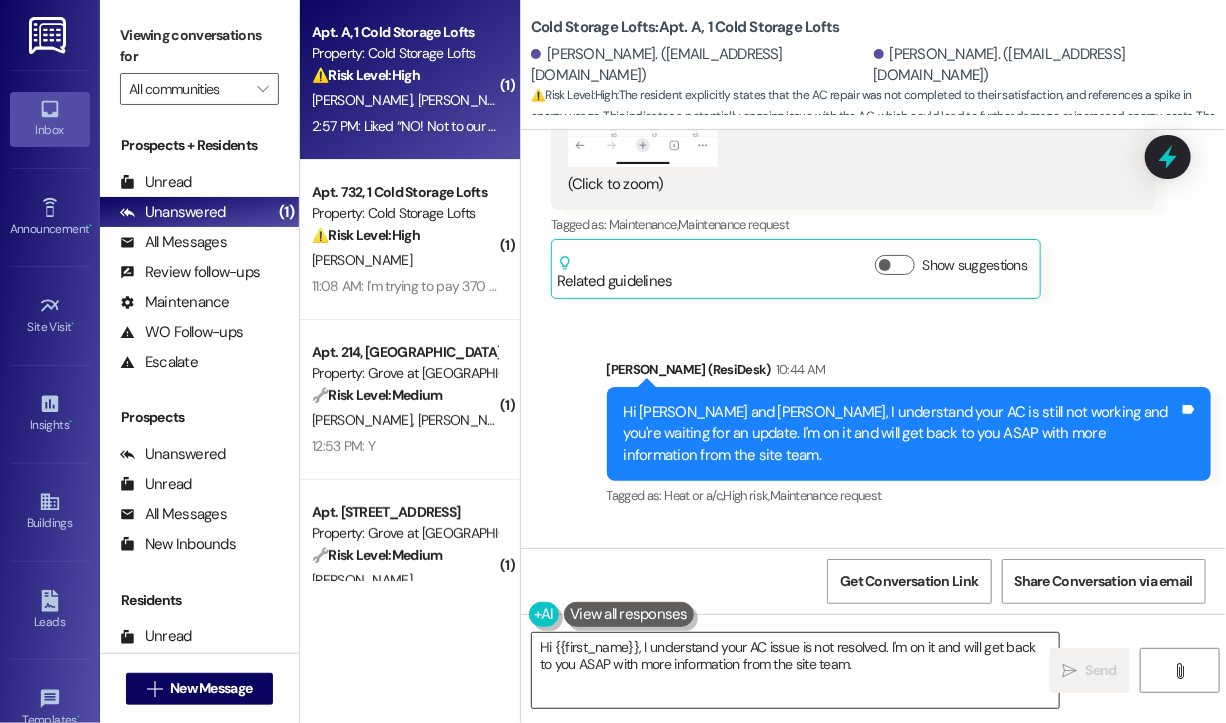 drag, startPoint x: 810, startPoint y: 650, endPoint x: 813, endPoint y: 662, distance: 12.369317 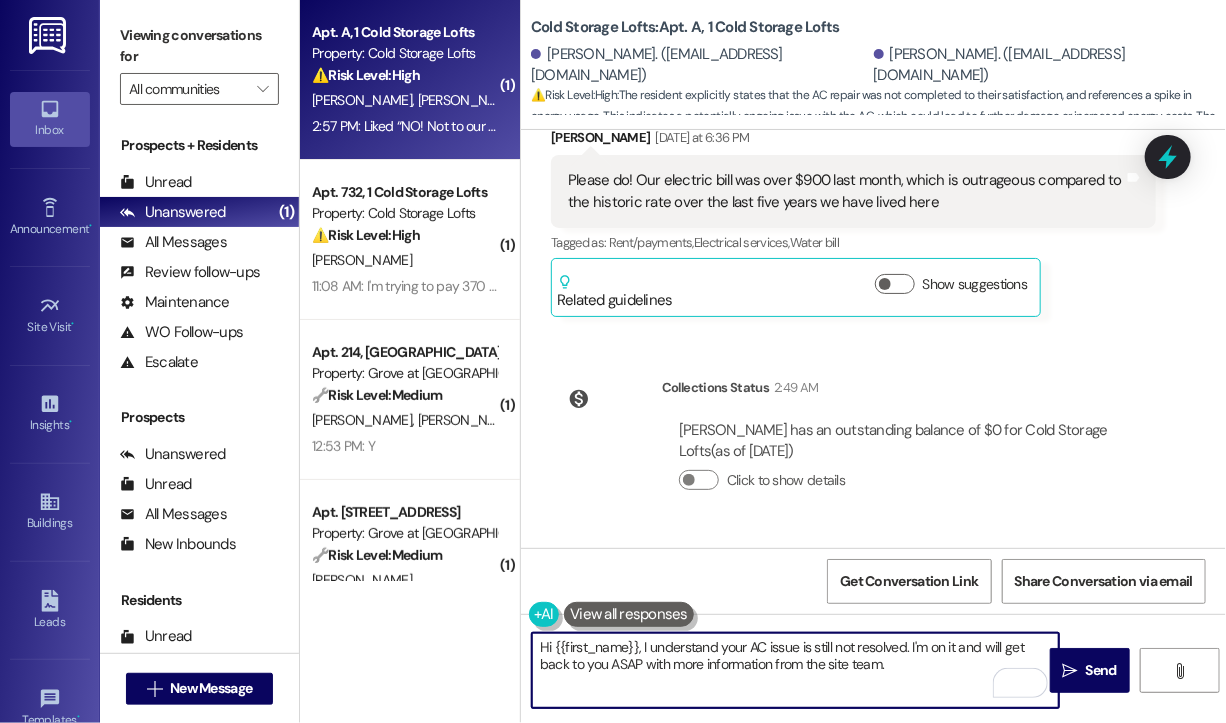 scroll, scrollTop: 65998, scrollLeft: 0, axis: vertical 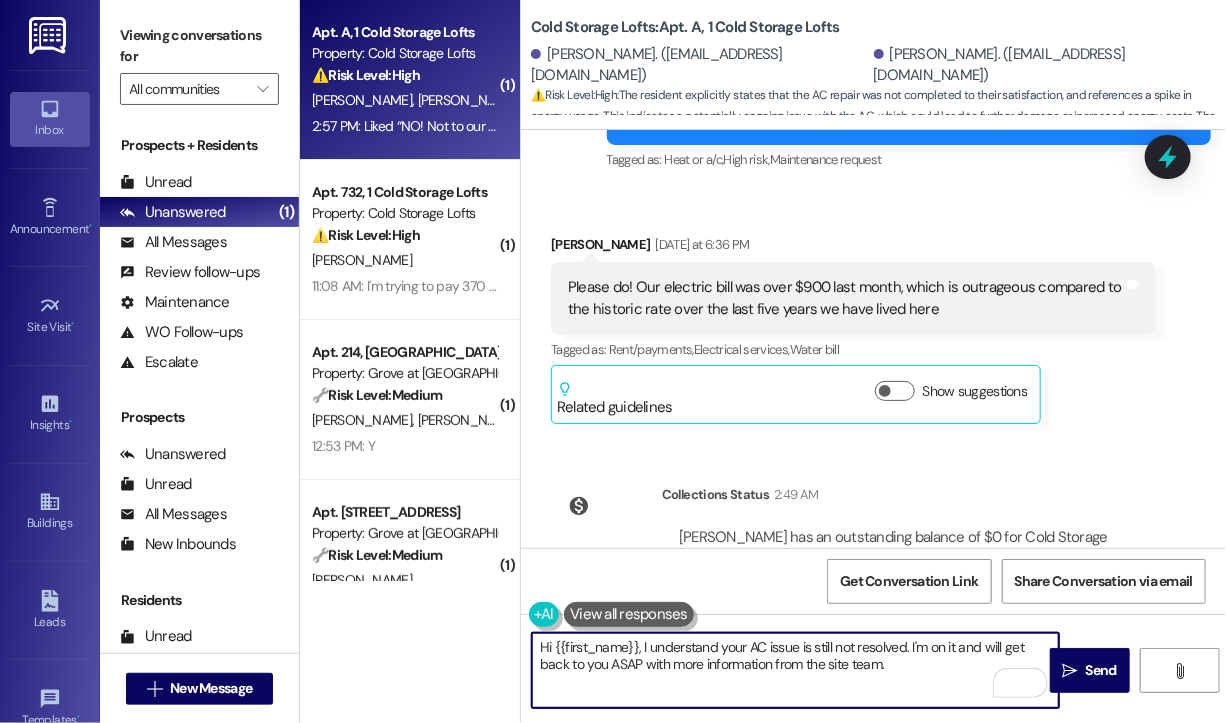 type on "Hi {{first_name}}, I understand your AC issue is still not resolved. I'm on it and will get back to you ASAP with more information from the site team." 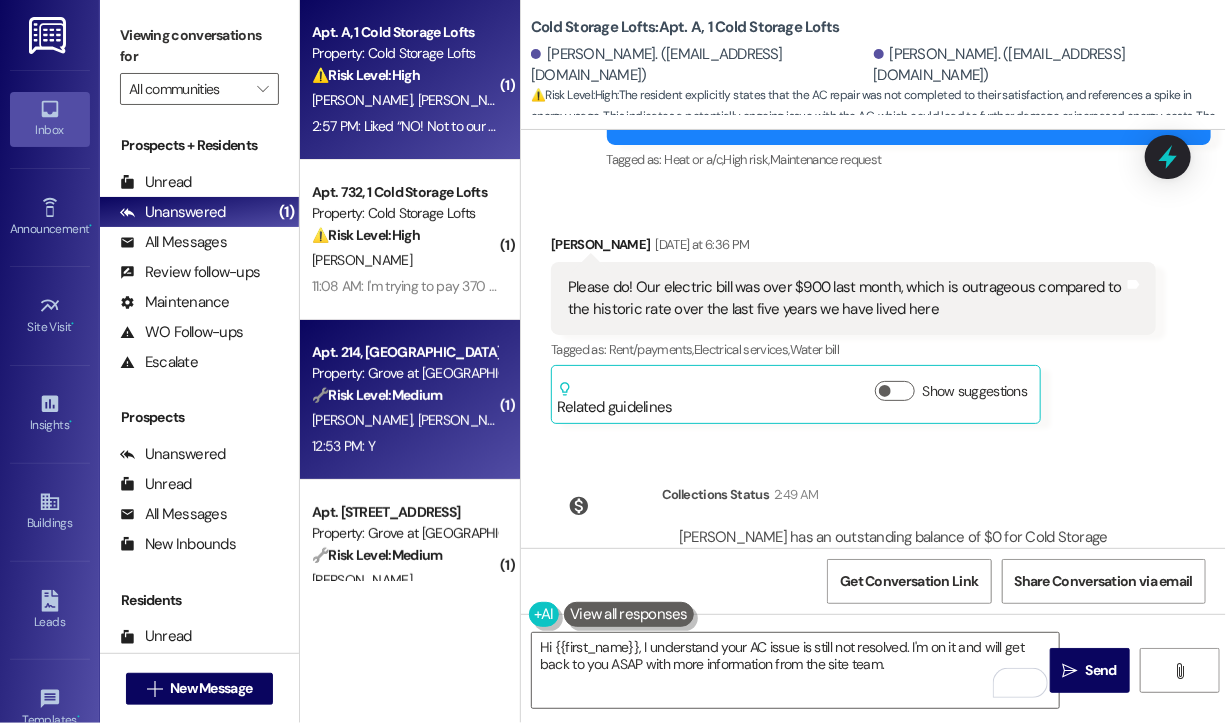 click on "[PERSON_NAME]" at bounding box center (468, 420) 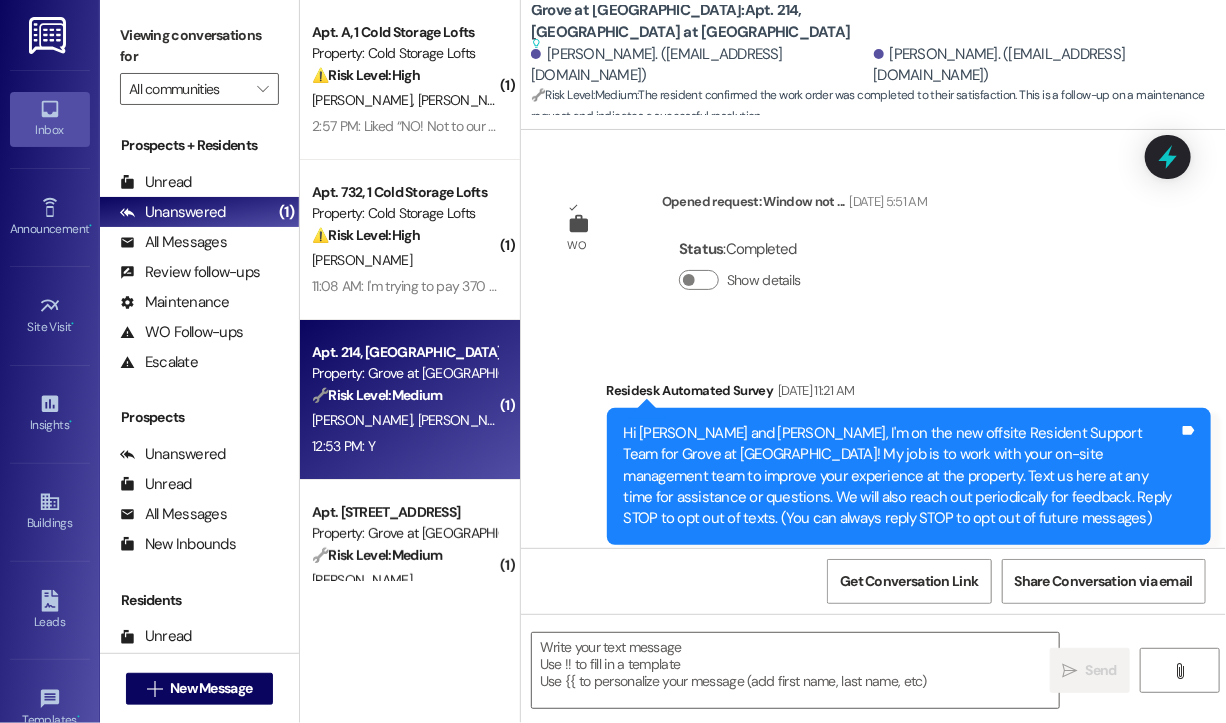 type on "Fetching suggested responses. Please feel free to read through the conversation in the meantime." 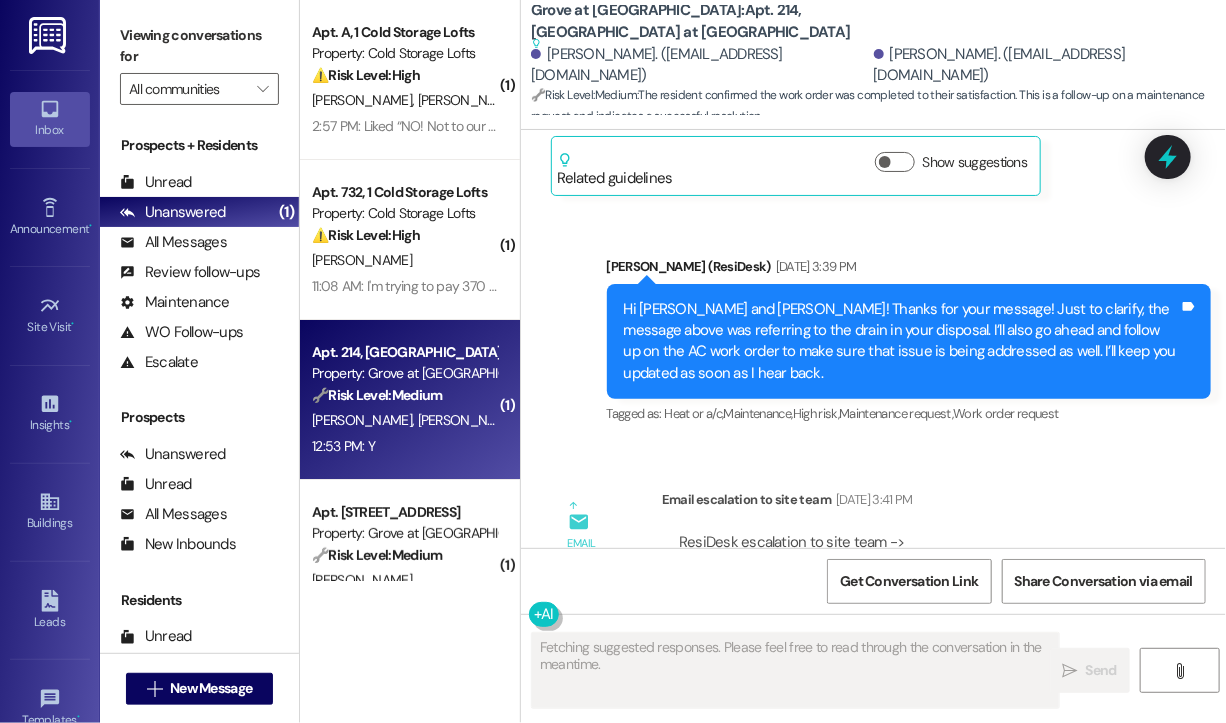 scroll, scrollTop: 22552, scrollLeft: 0, axis: vertical 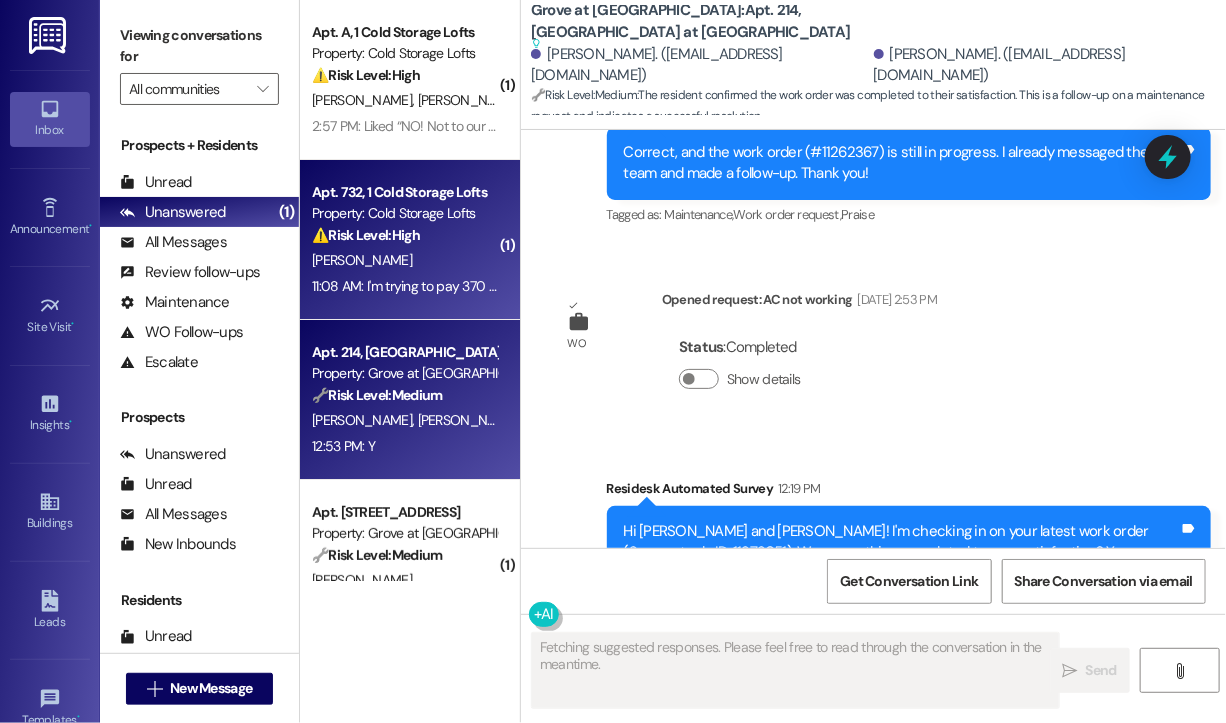 click on "[PERSON_NAME]" at bounding box center (404, 260) 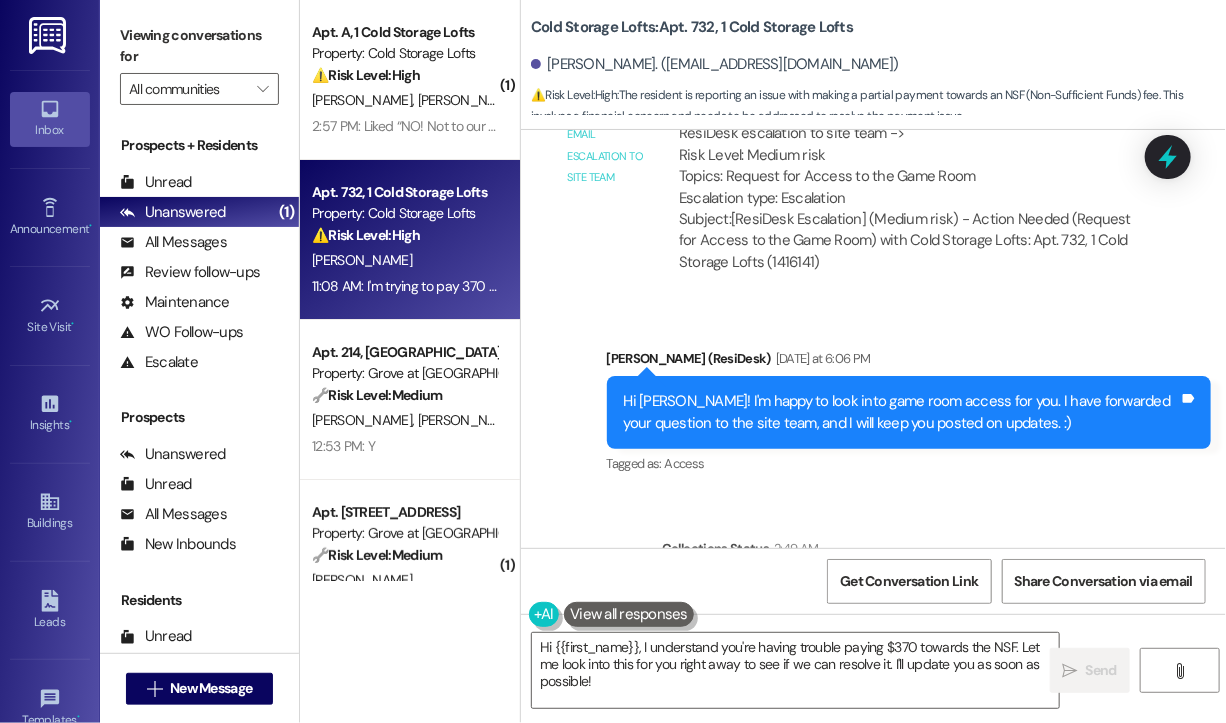 scroll, scrollTop: 11829, scrollLeft: 0, axis: vertical 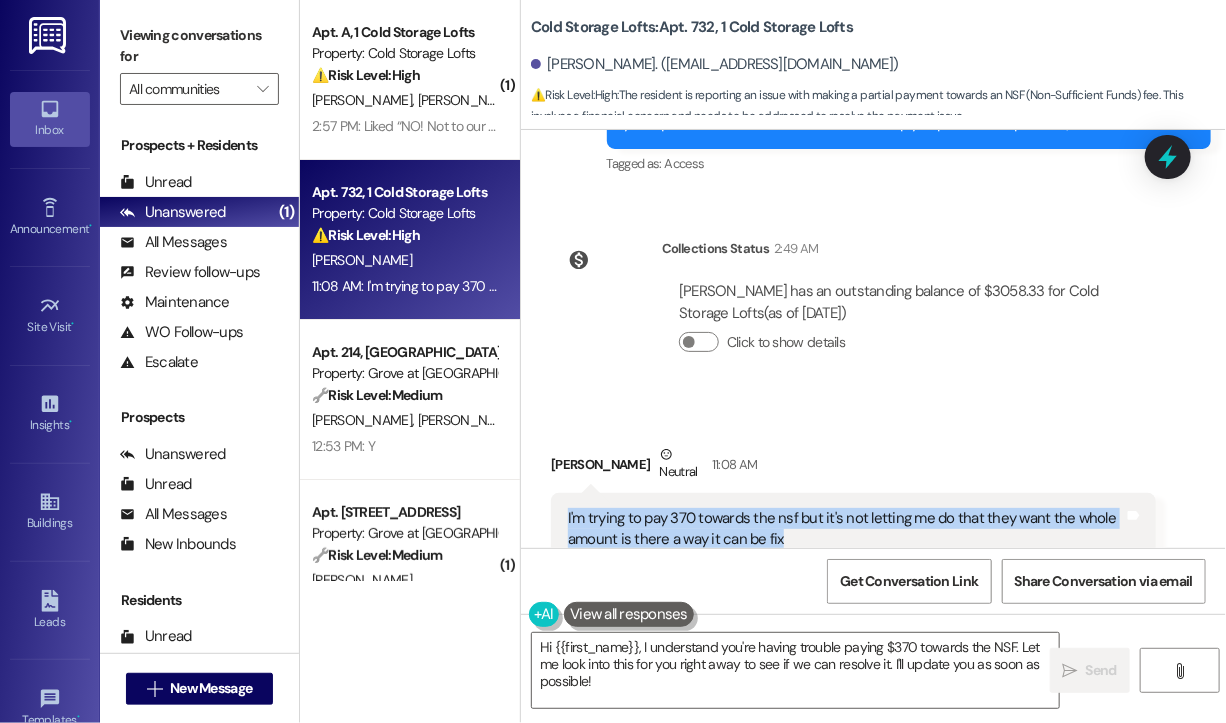 drag, startPoint x: 843, startPoint y: 431, endPoint x: 588, endPoint y: 406, distance: 256.22256 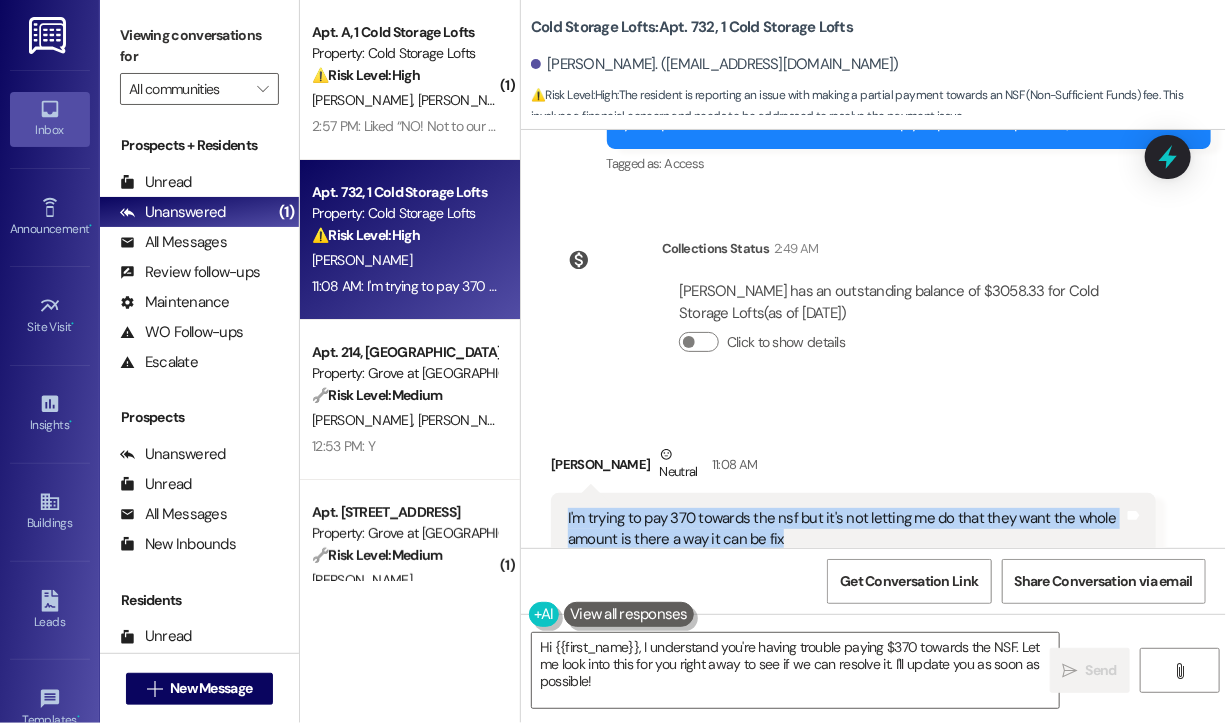 copy on "I'm trying to pay 370 towards the nsf but it's not letting  me do that they want the whole amount is there a way it can be fix" 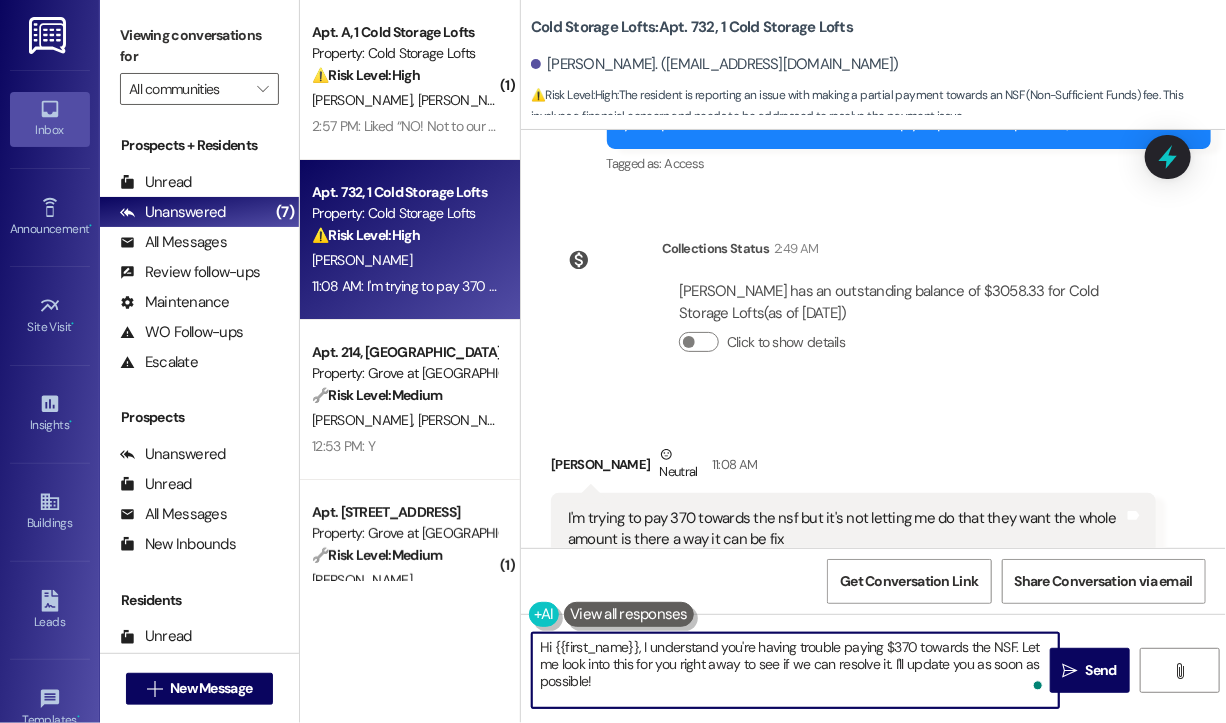 drag, startPoint x: 700, startPoint y: 696, endPoint x: 641, endPoint y: 652, distance: 73.60027 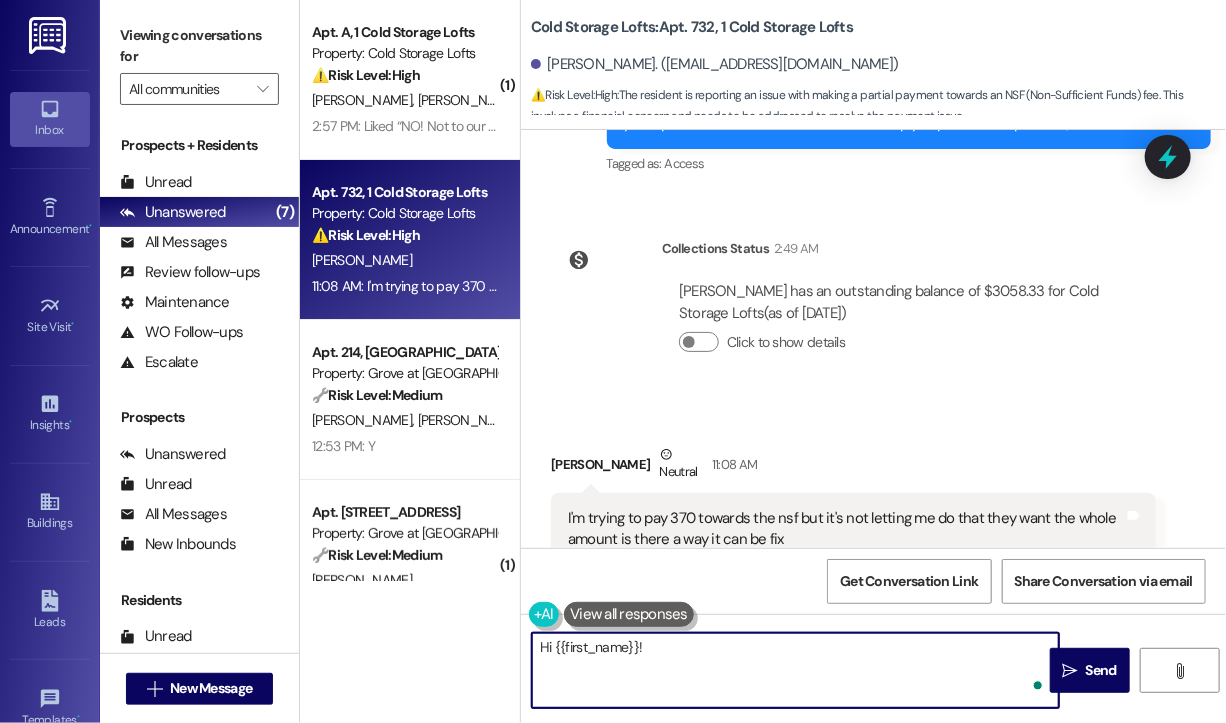 paste on "Thanks for reaching out! Are you trying to make the payment through the online portal or another method? And is it showing an error when entering the partial amount, or just not giving you the option? I’ll check with the team to see what can be done." 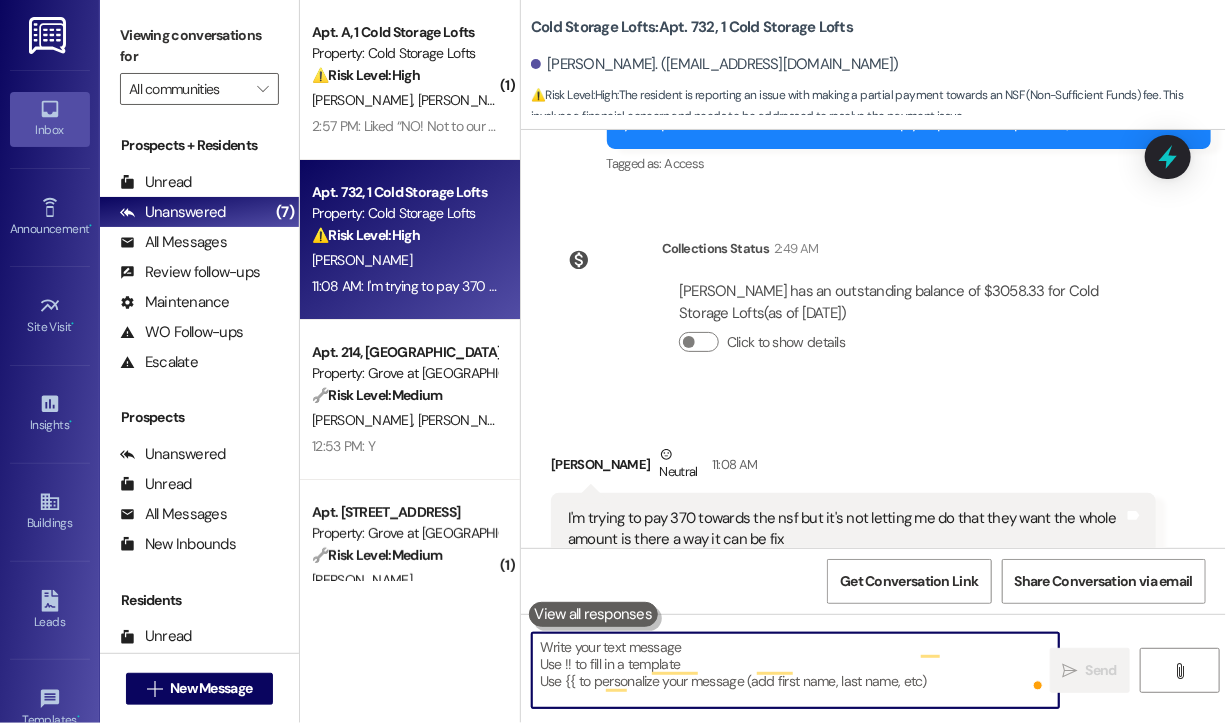 type 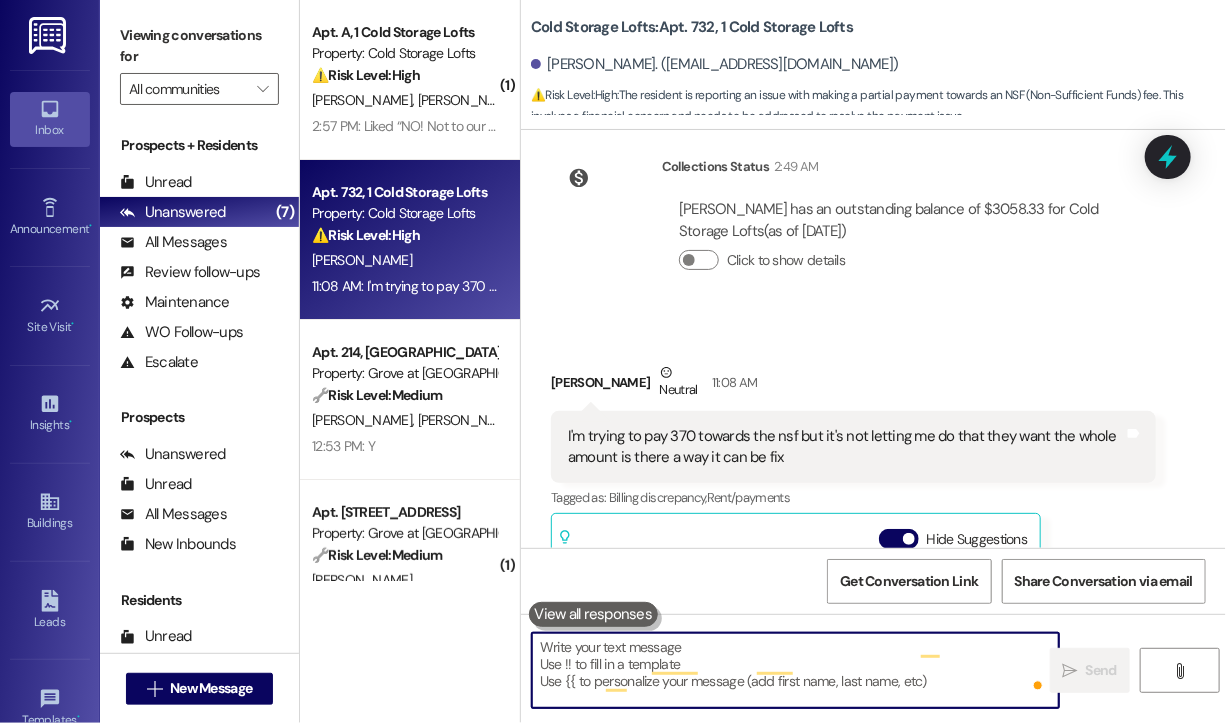 click on "12:53 PM: Y 12:53 PM: Y" at bounding box center (404, 446) 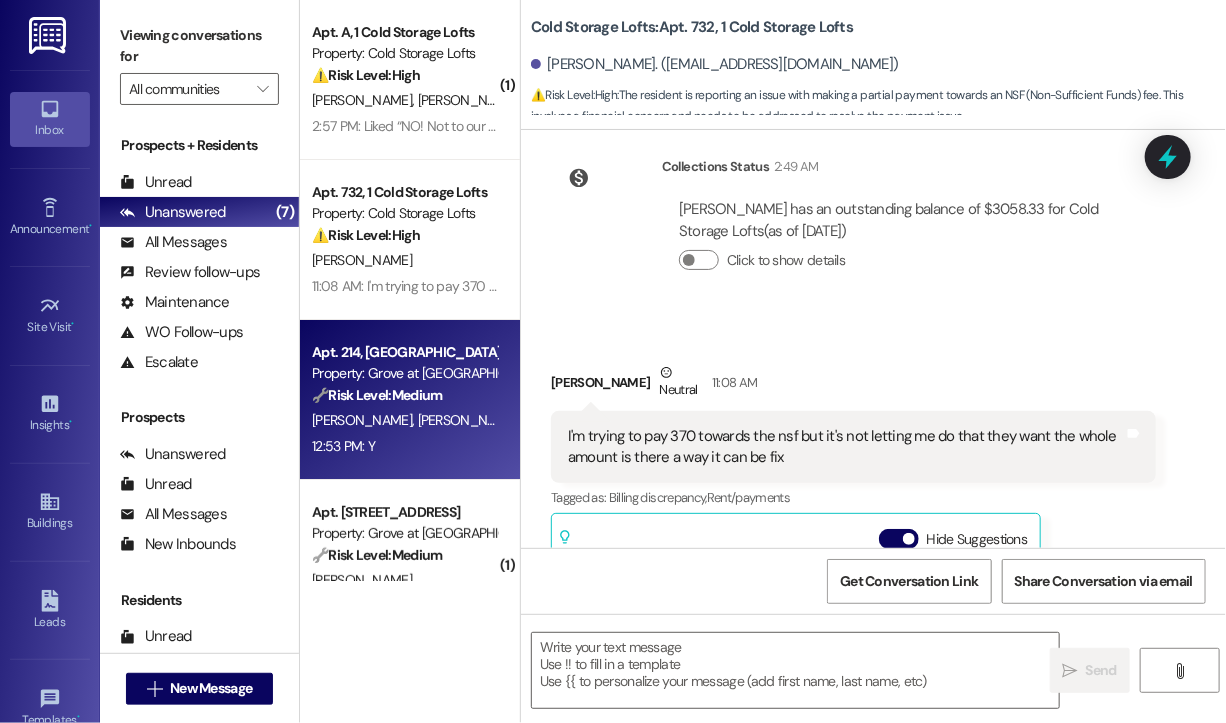 scroll, scrollTop: 12129, scrollLeft: 0, axis: vertical 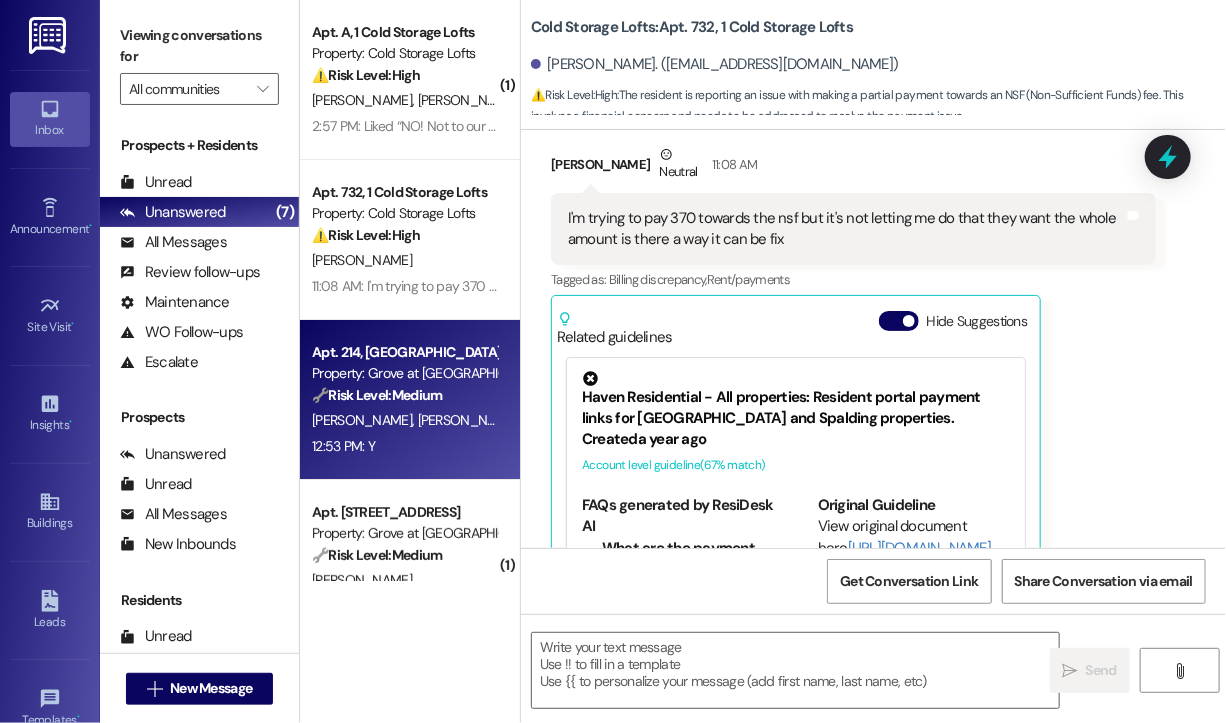 type on "Fetching suggested responses. Please feel free to read through the conversation in the meantime." 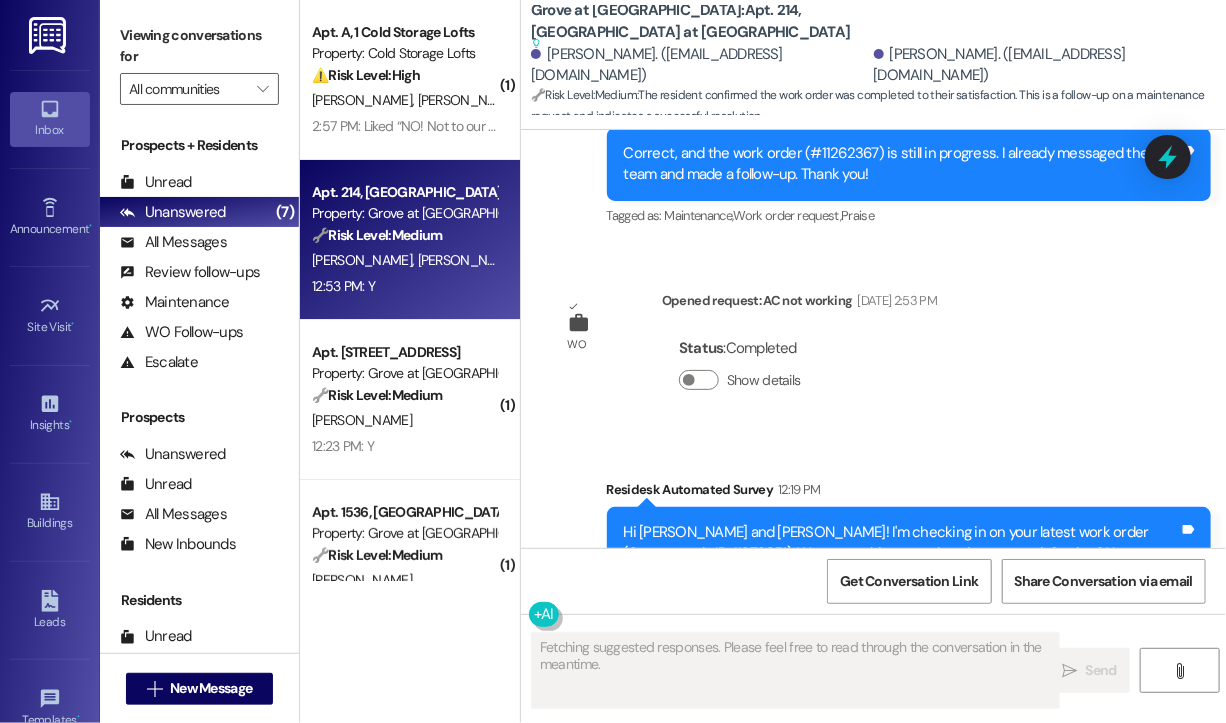 scroll, scrollTop: 22552, scrollLeft: 0, axis: vertical 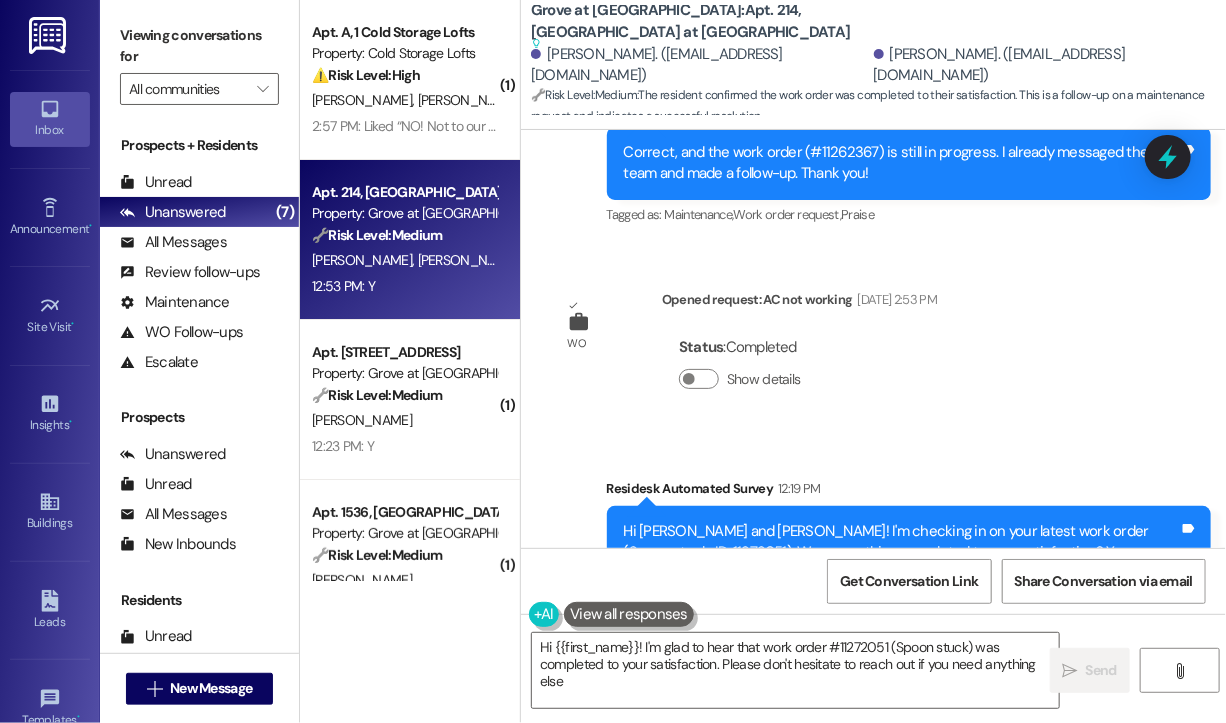 type on "Hi {{first_name}}! I'm glad to hear that work order #11272051 (Spoon stuck) was completed to your satisfaction. Please don't hesitate to reach out if you need anything else!" 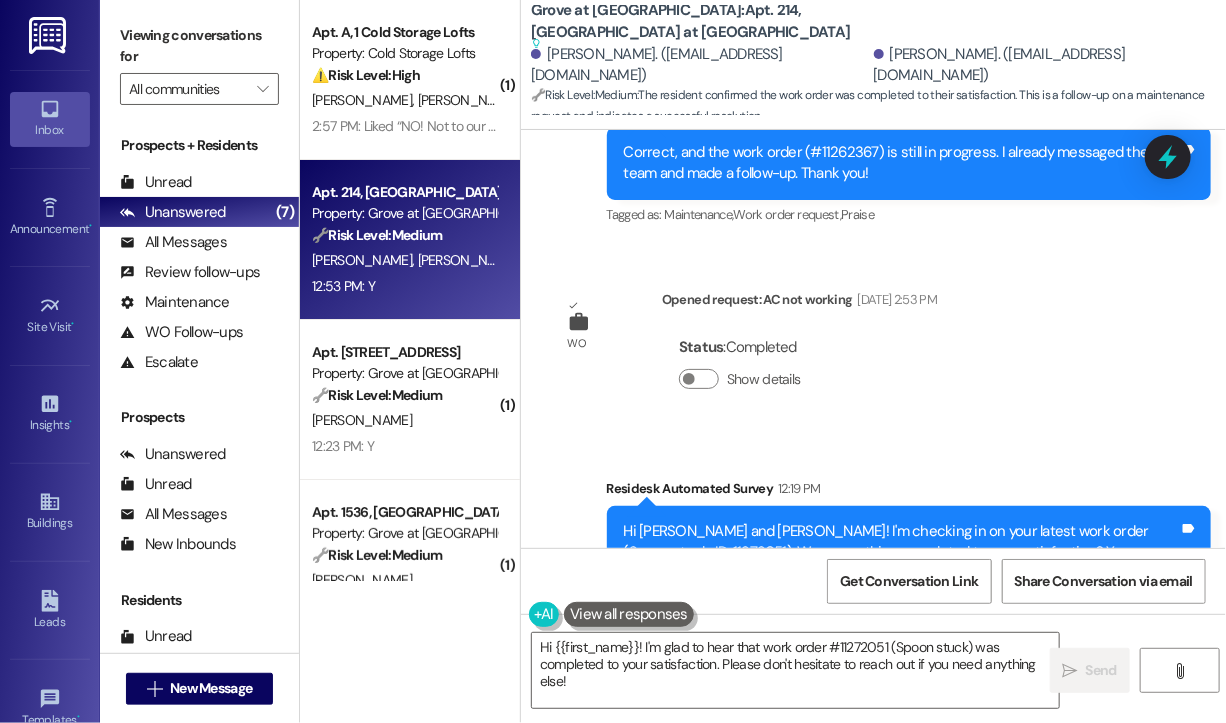 scroll, scrollTop: 22552, scrollLeft: 0, axis: vertical 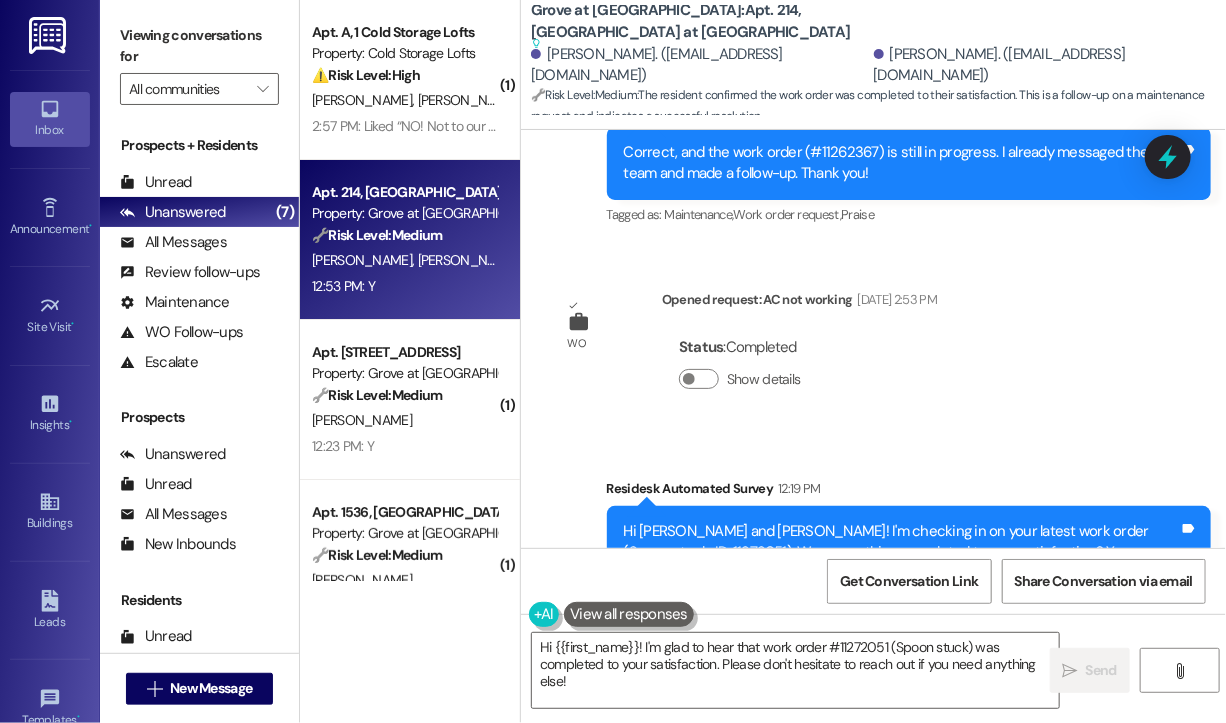 click on "Received via SMS [PERSON_NAME] 12:53 PM Y Tags and notes Tagged as:   Positive response Click to highlight conversations about Positive response" at bounding box center [873, 729] 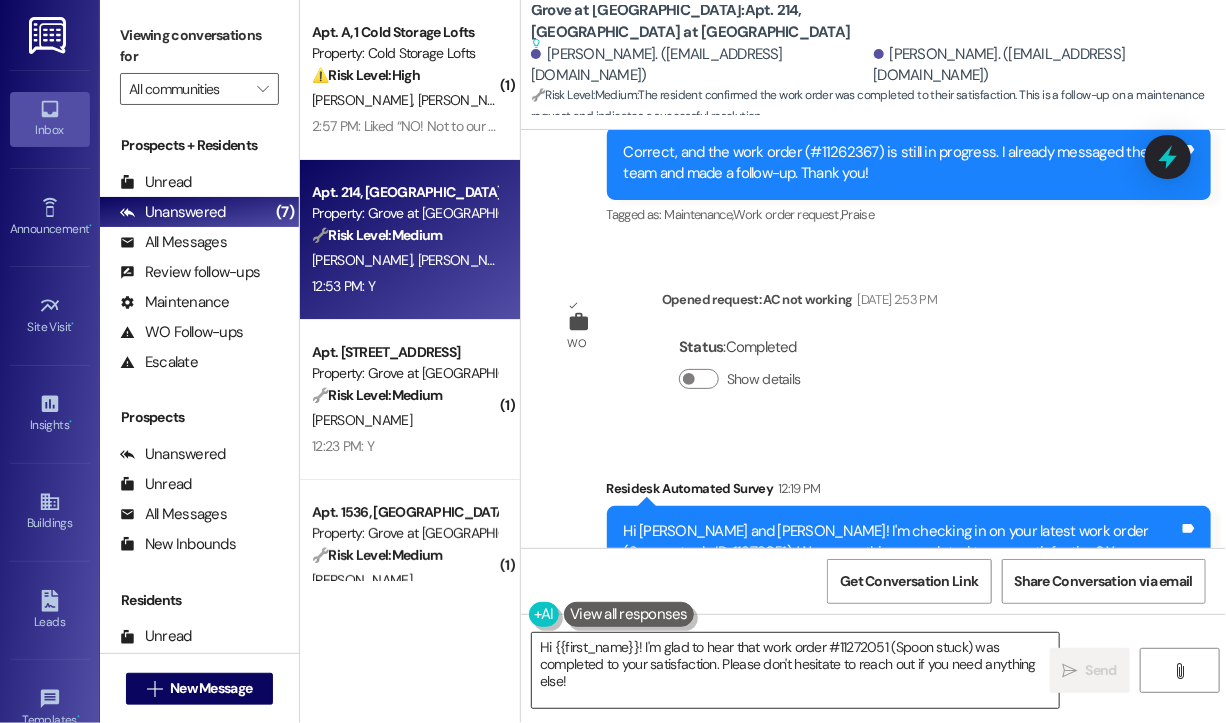 click on "Hi {{first_name}}! I'm glad to hear that work order #11272051 (Spoon stuck) was completed to your satisfaction. Please don't hesitate to reach out if you need anything else!" at bounding box center [795, 670] 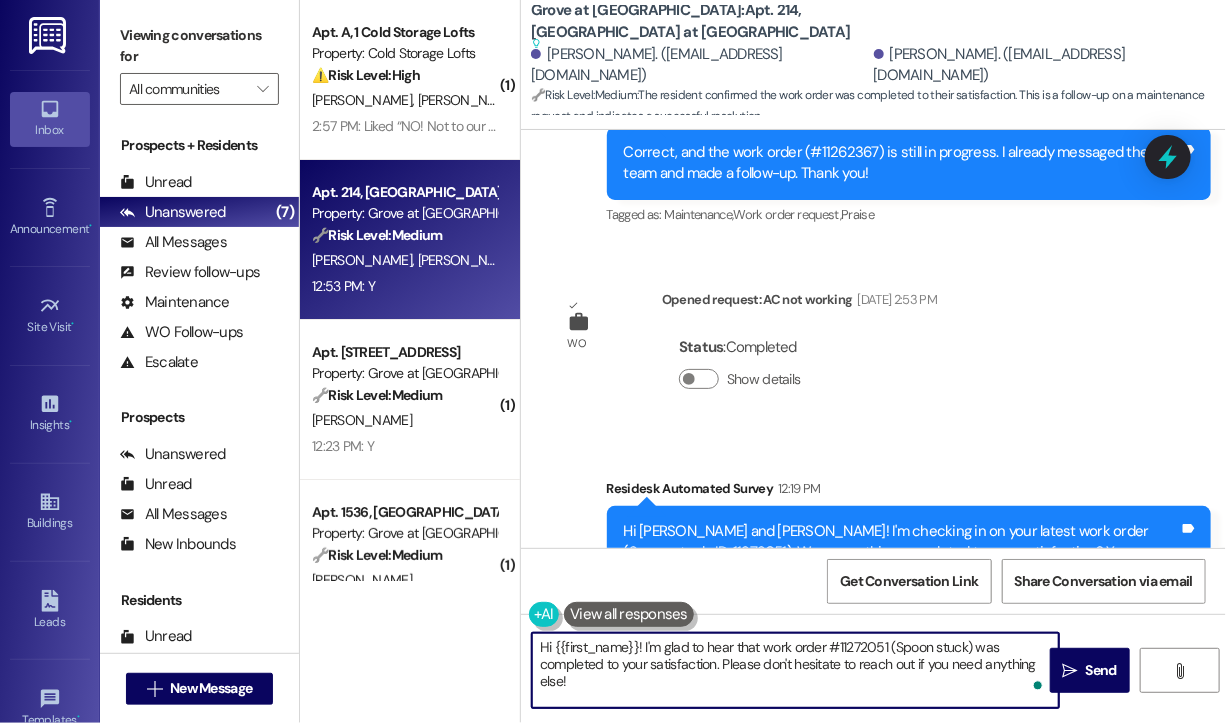 click on "Received via SMS [PERSON_NAME] 12:53 PM Y Tags and notes Tagged as:   Positive response Click to highlight conversations about Positive response" at bounding box center [873, 729] 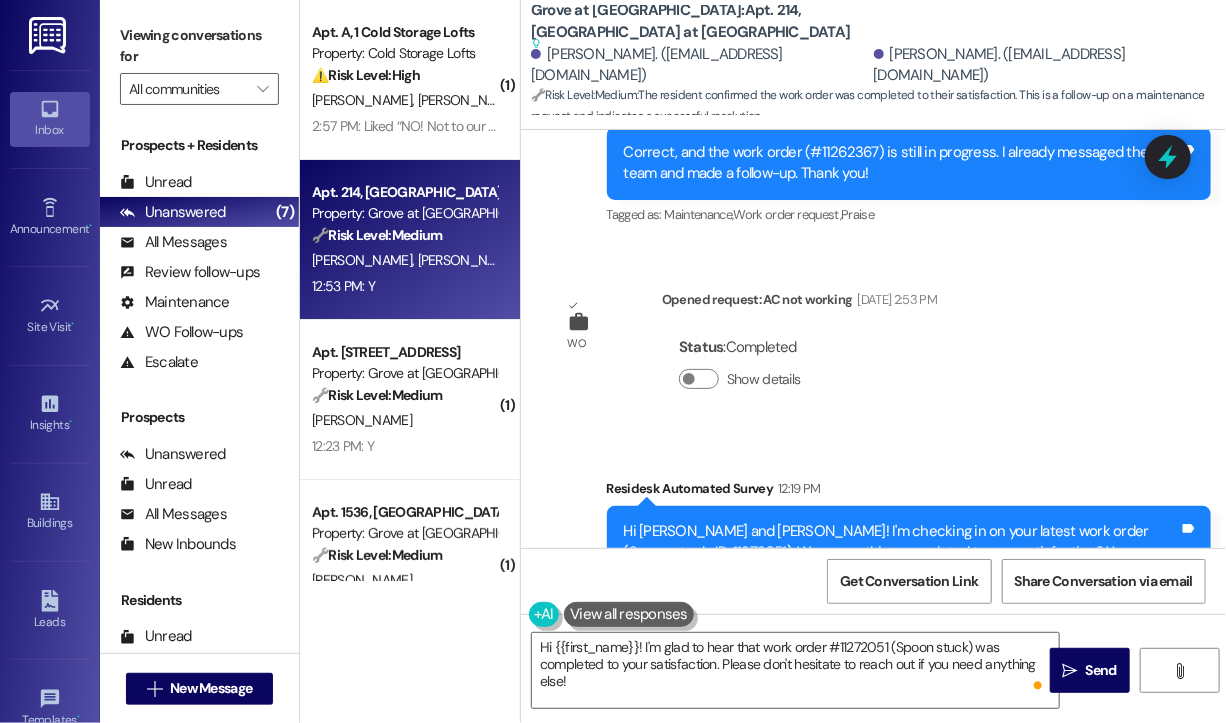 click on "Received via SMS [PERSON_NAME] 12:53 PM Y Tags and notes Tagged as:   Positive response Click to highlight conversations about Positive response" at bounding box center (873, 729) 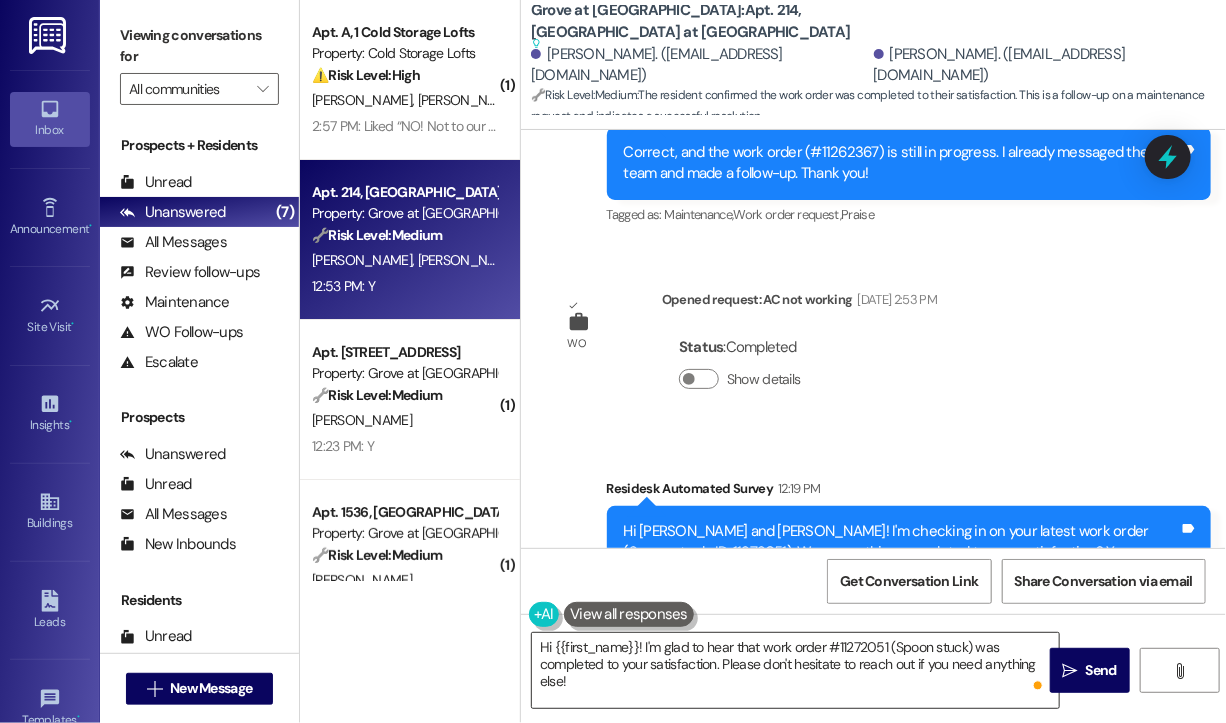 click on "Hi {{first_name}}! I'm glad to hear that work order #11272051 (Spoon stuck) was completed to your satisfaction. Please don't hesitate to reach out if you need anything else!" at bounding box center (795, 670) 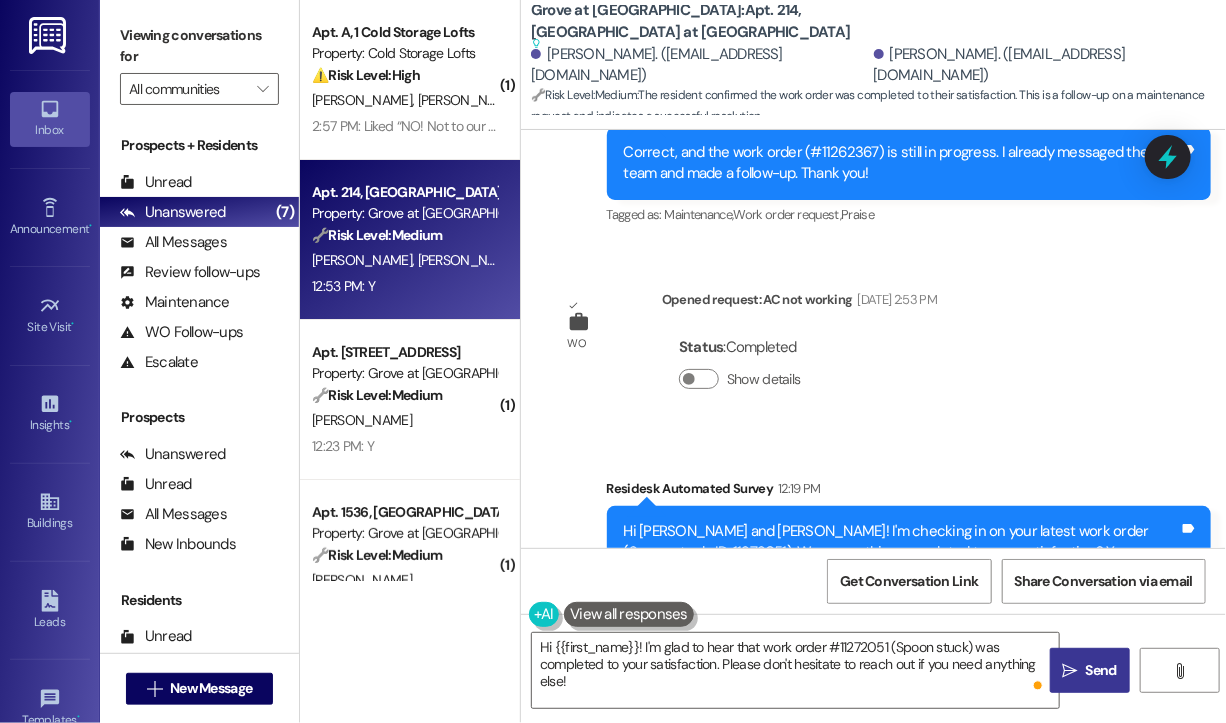 click on "Send" at bounding box center (1101, 670) 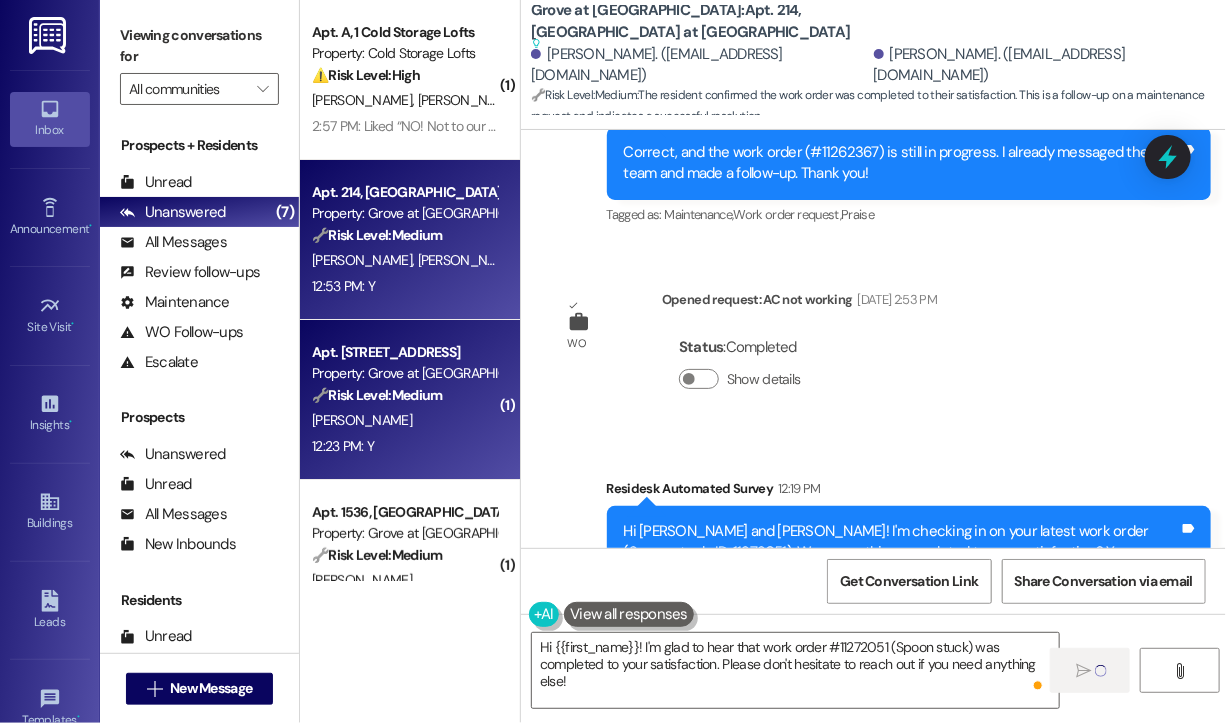 click on "[PERSON_NAME]" at bounding box center (404, 420) 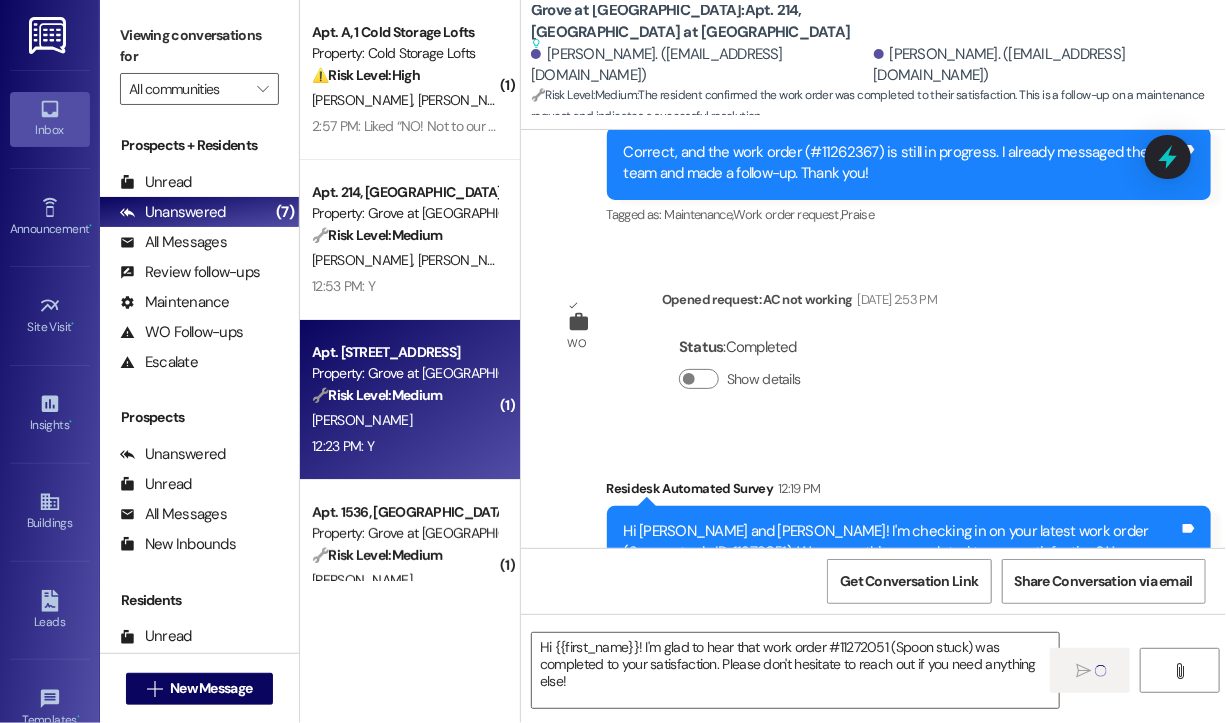 type on "Fetching suggested responses. Please feel free to read through the conversation in the meantime." 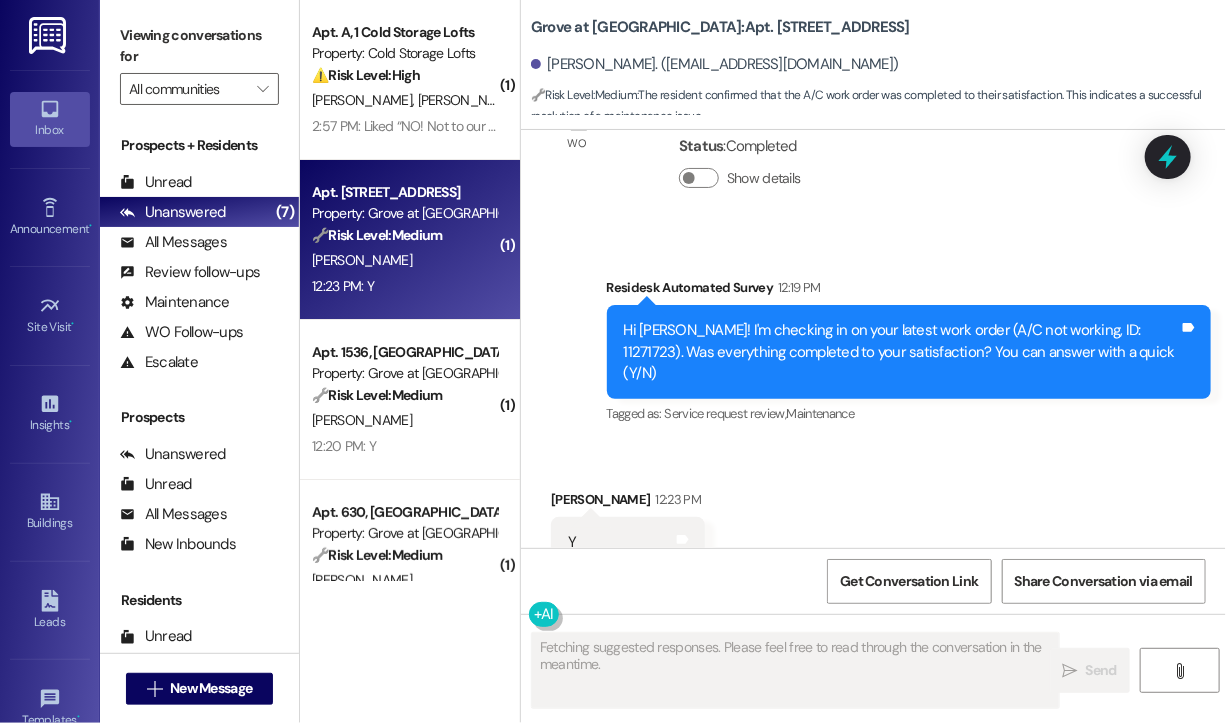 scroll, scrollTop: 1505, scrollLeft: 0, axis: vertical 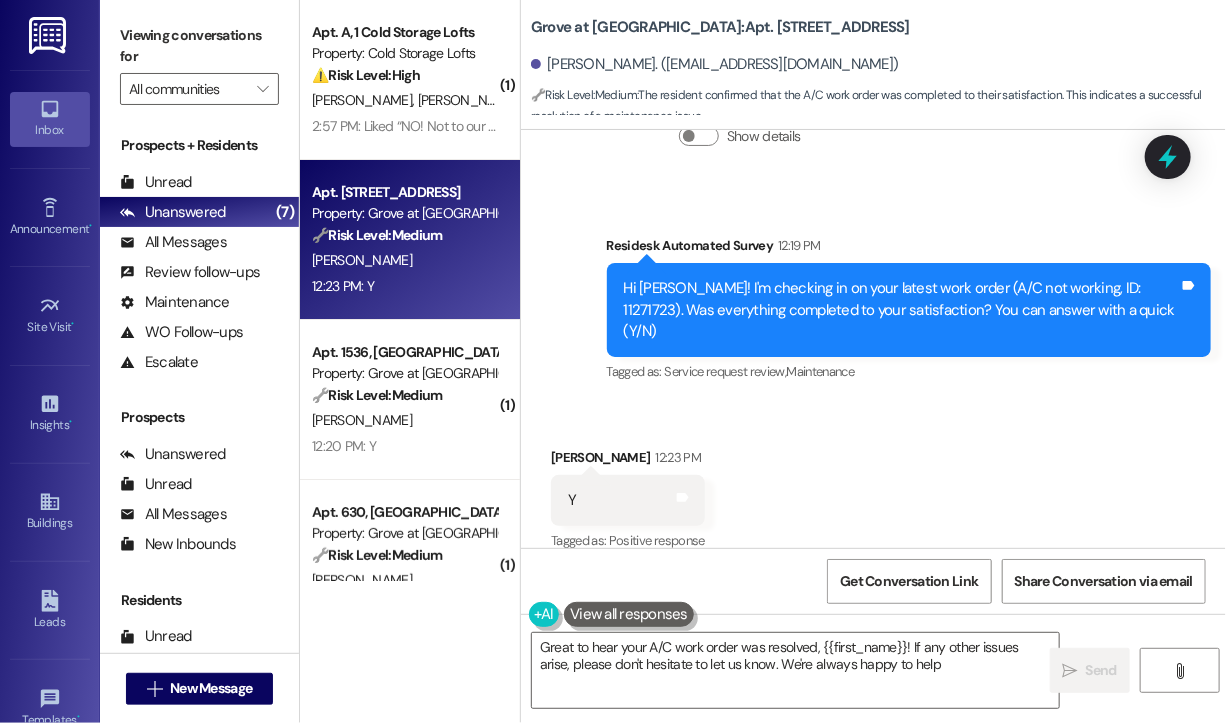 type on "Great to hear your A/C work order was resolved, {{first_name}}! If any other issues arise, please don't hesitate to let us know. We're always happy to help!" 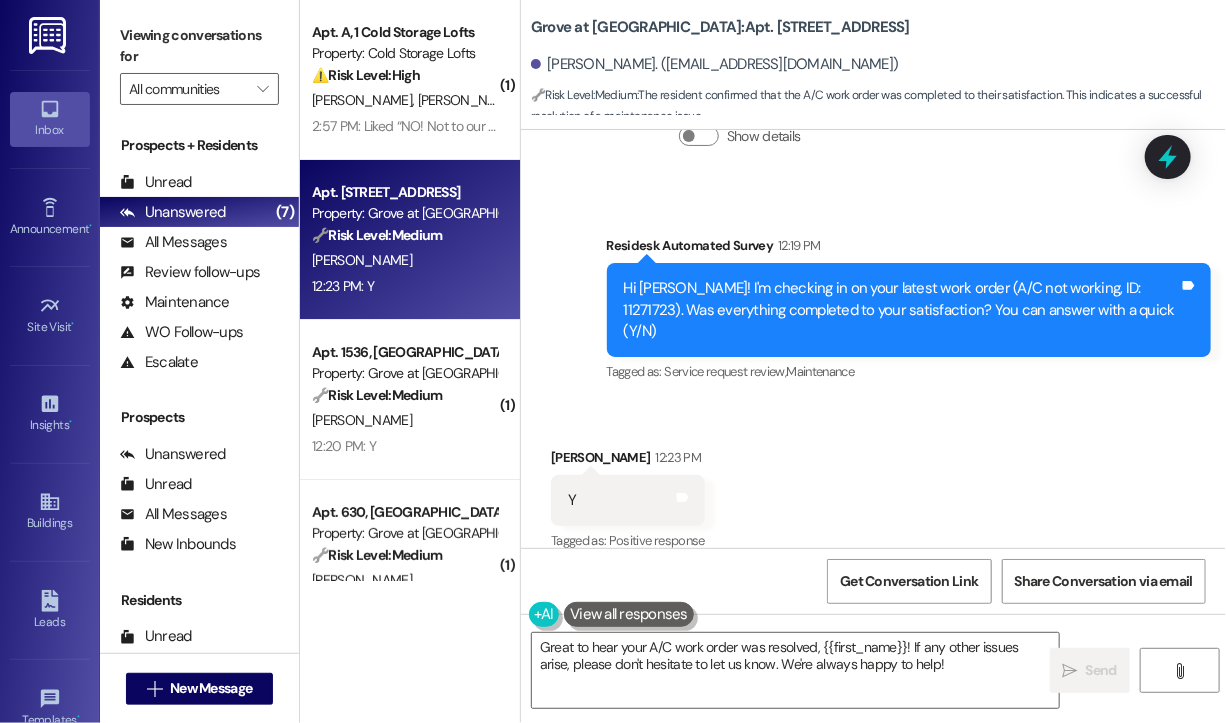 scroll, scrollTop: 1506, scrollLeft: 0, axis: vertical 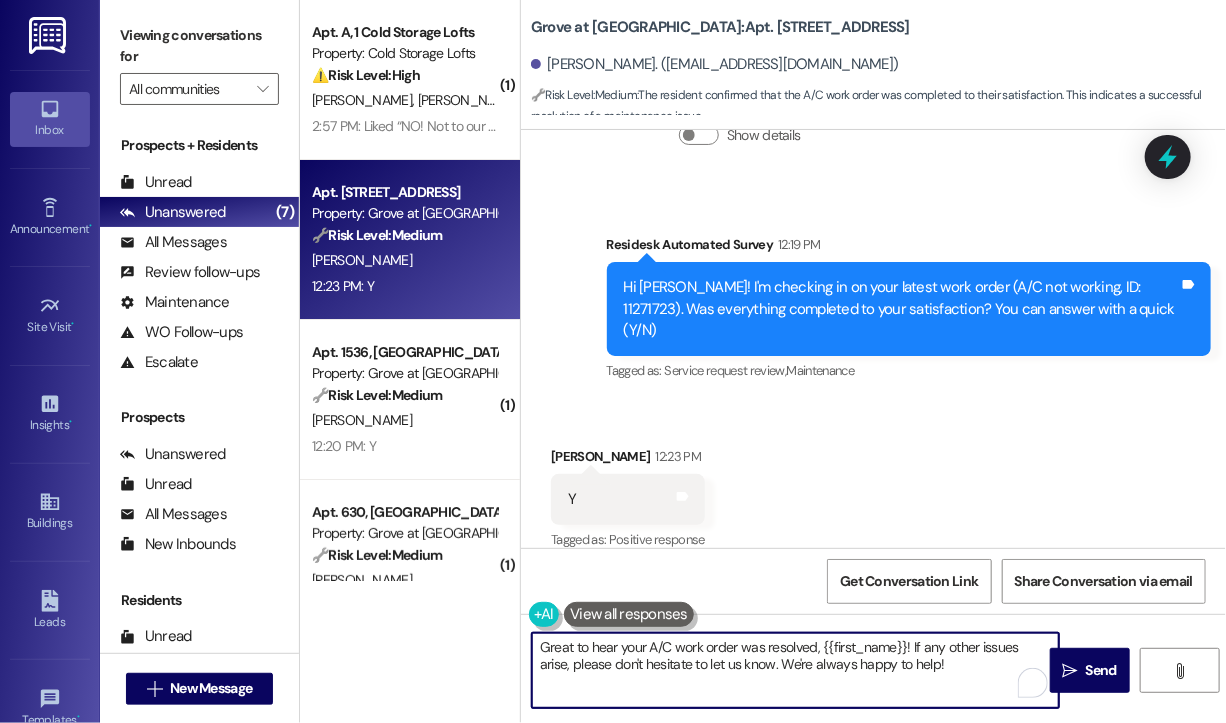 click on "Great to hear your A/C work order was resolved, {{first_name}}! If any other issues arise, please don't hesitate to let us know. We're always happy to help!" at bounding box center [795, 670] 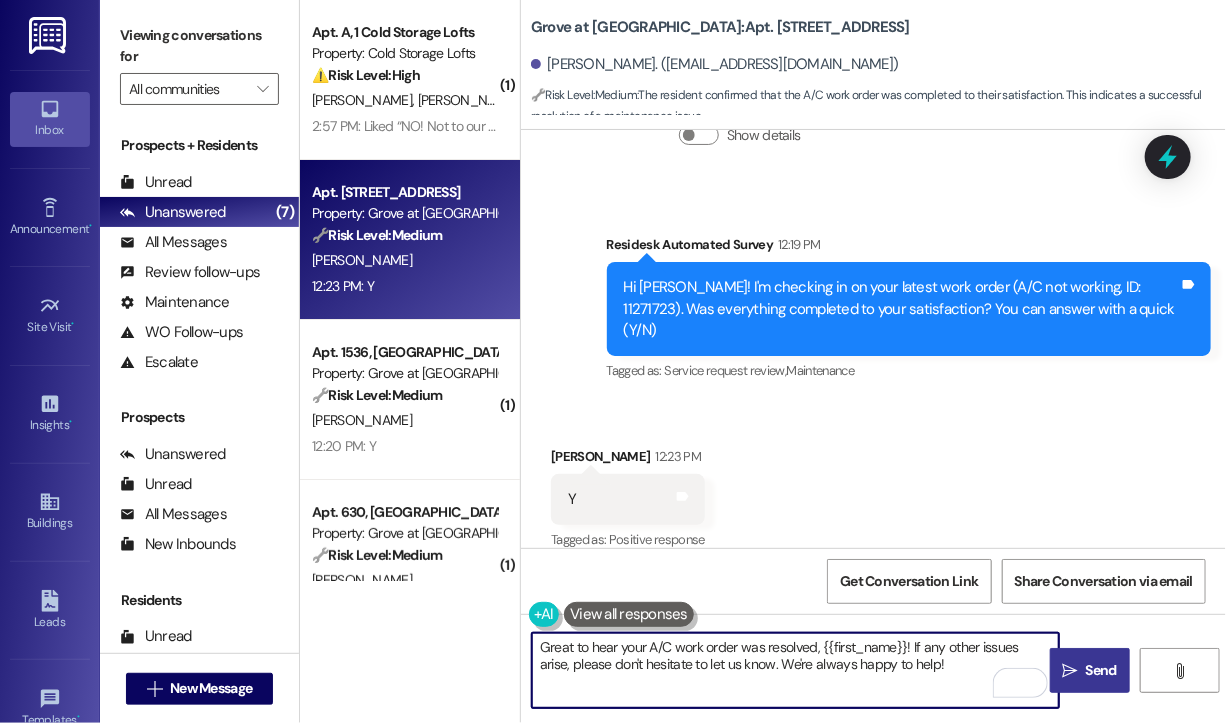 click on "Send" at bounding box center (1101, 670) 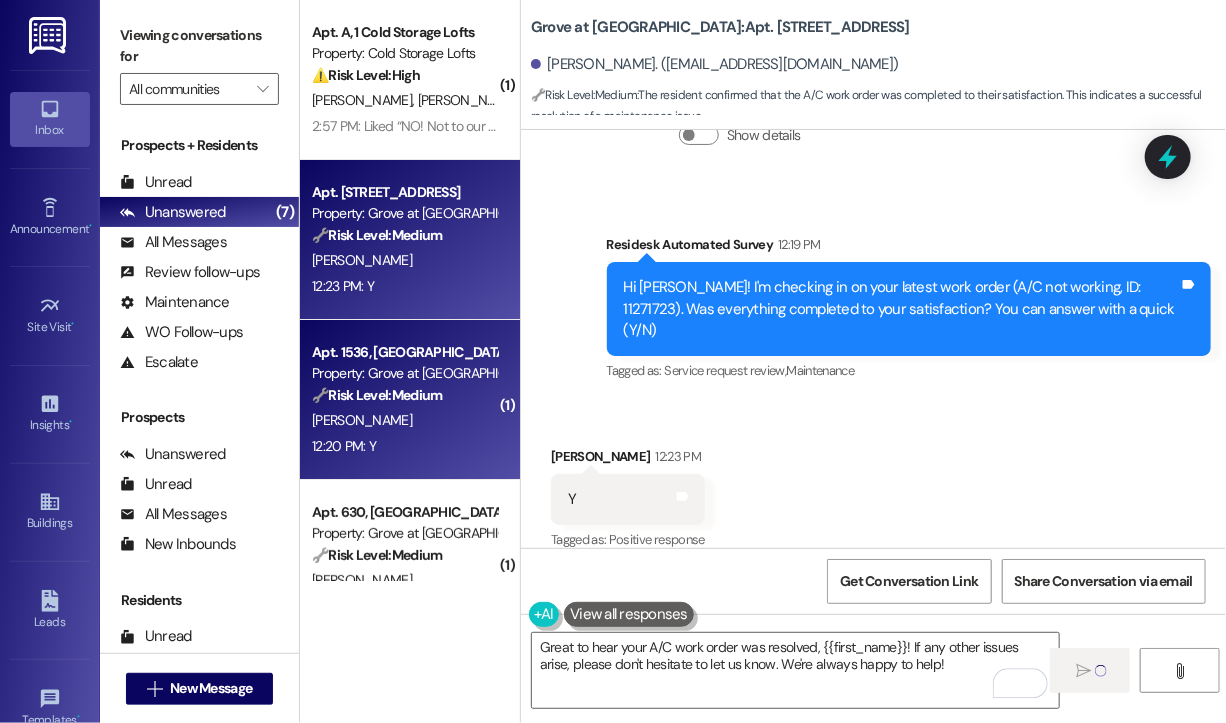 click on "[PERSON_NAME]" at bounding box center (404, 420) 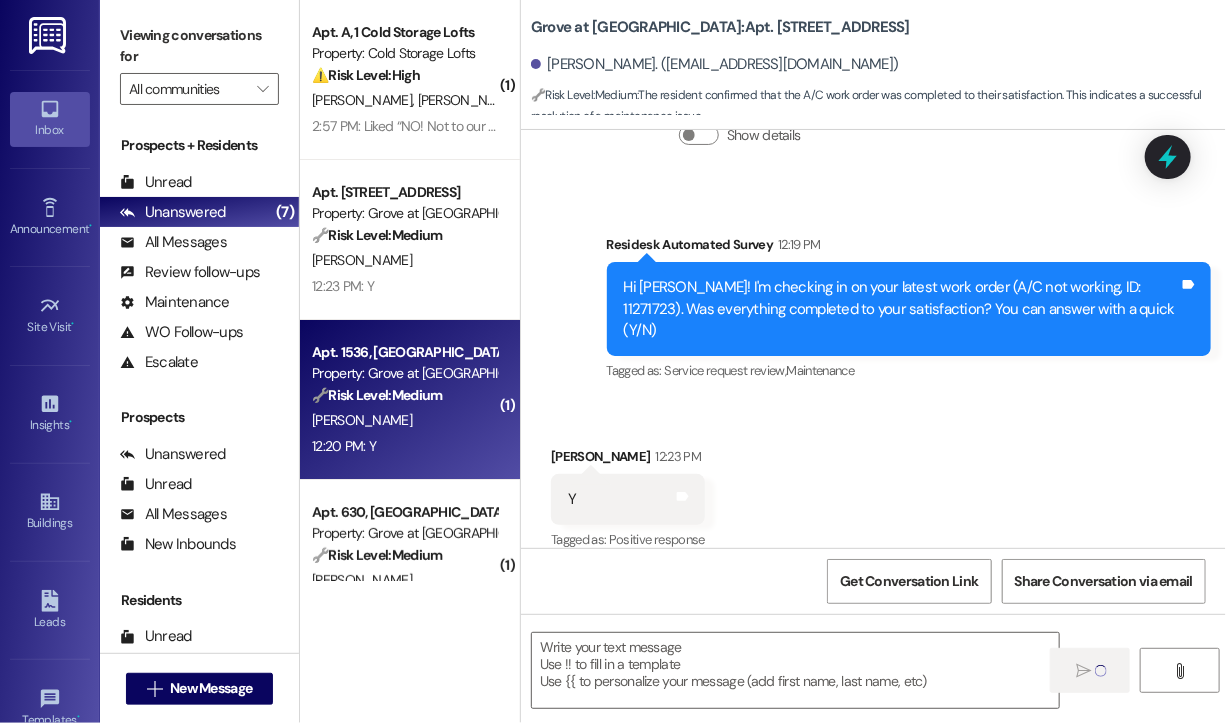 type on "Fetching suggested responses. Please feel free to read through the conversation in the meantime." 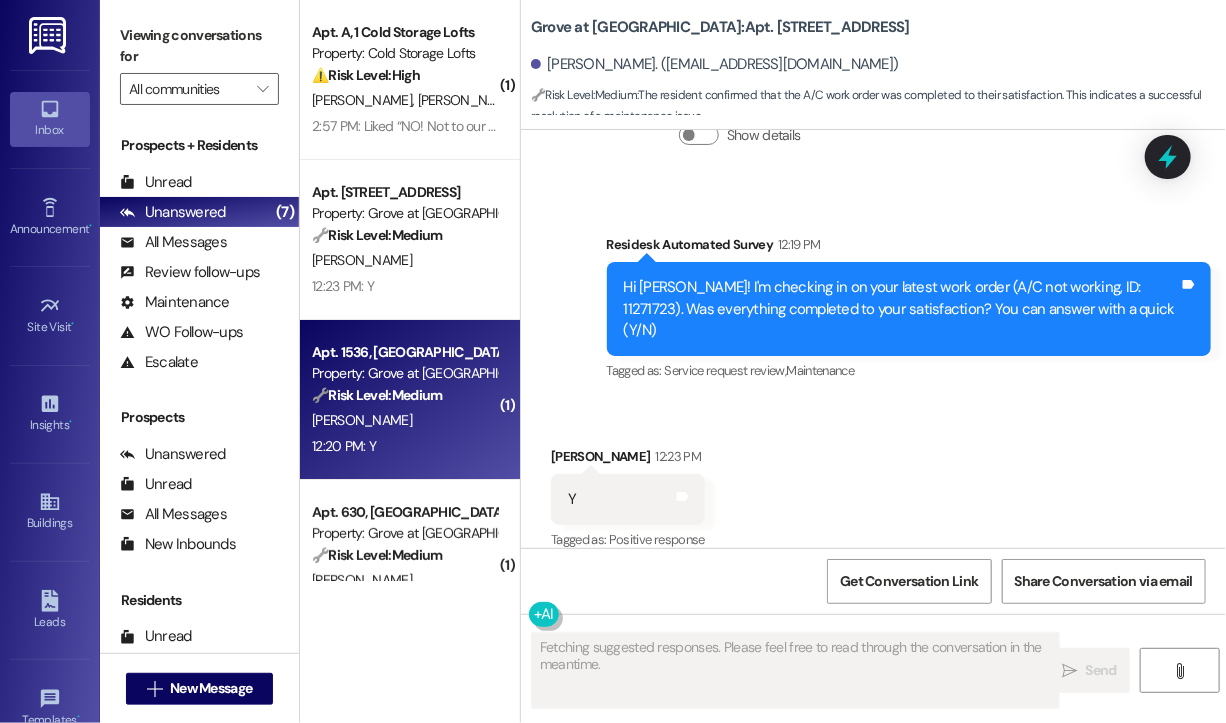 scroll, scrollTop: 1505, scrollLeft: 0, axis: vertical 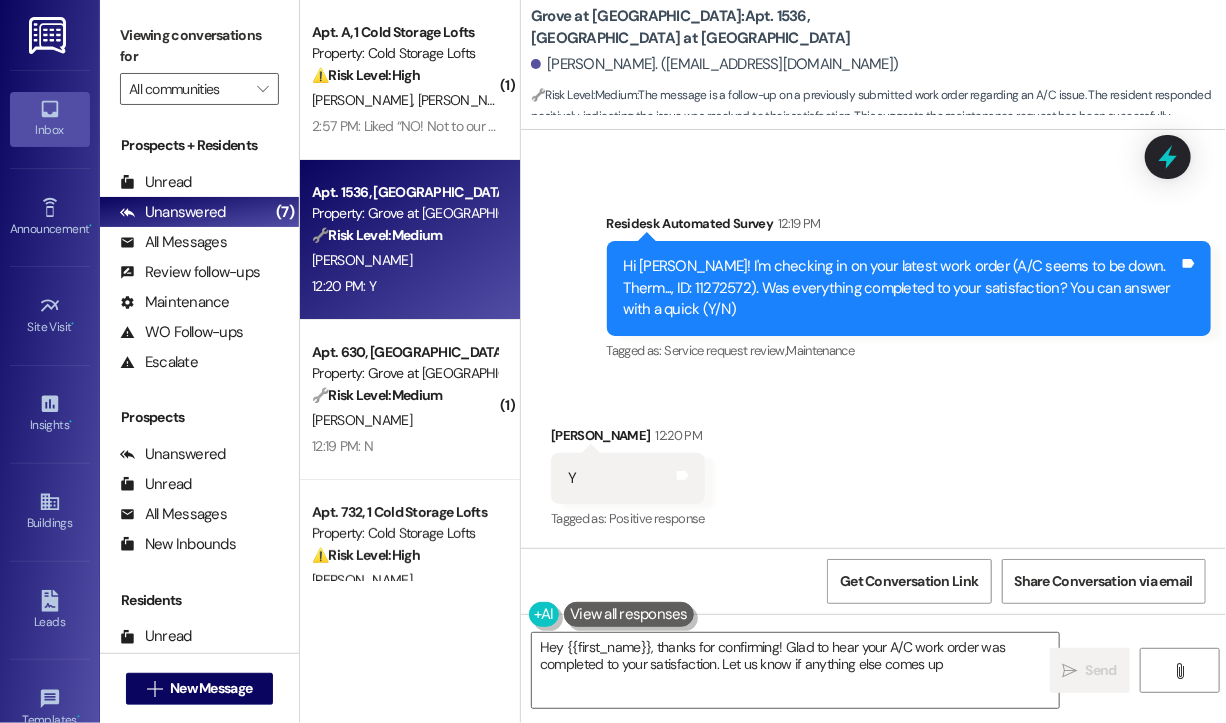 type on "Hey {{first_name}}, thanks for confirming! Glad to hear your A/C work order was completed to your satisfaction. Let us know if anything else comes up!" 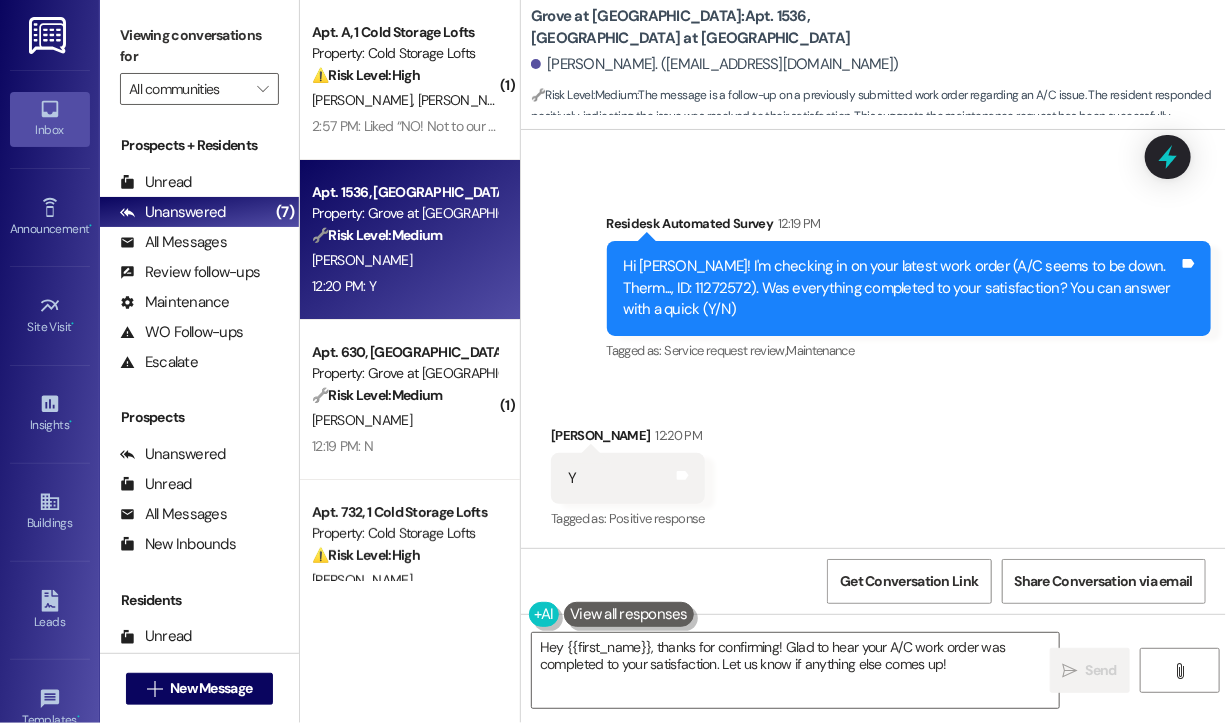 scroll, scrollTop: 2437, scrollLeft: 0, axis: vertical 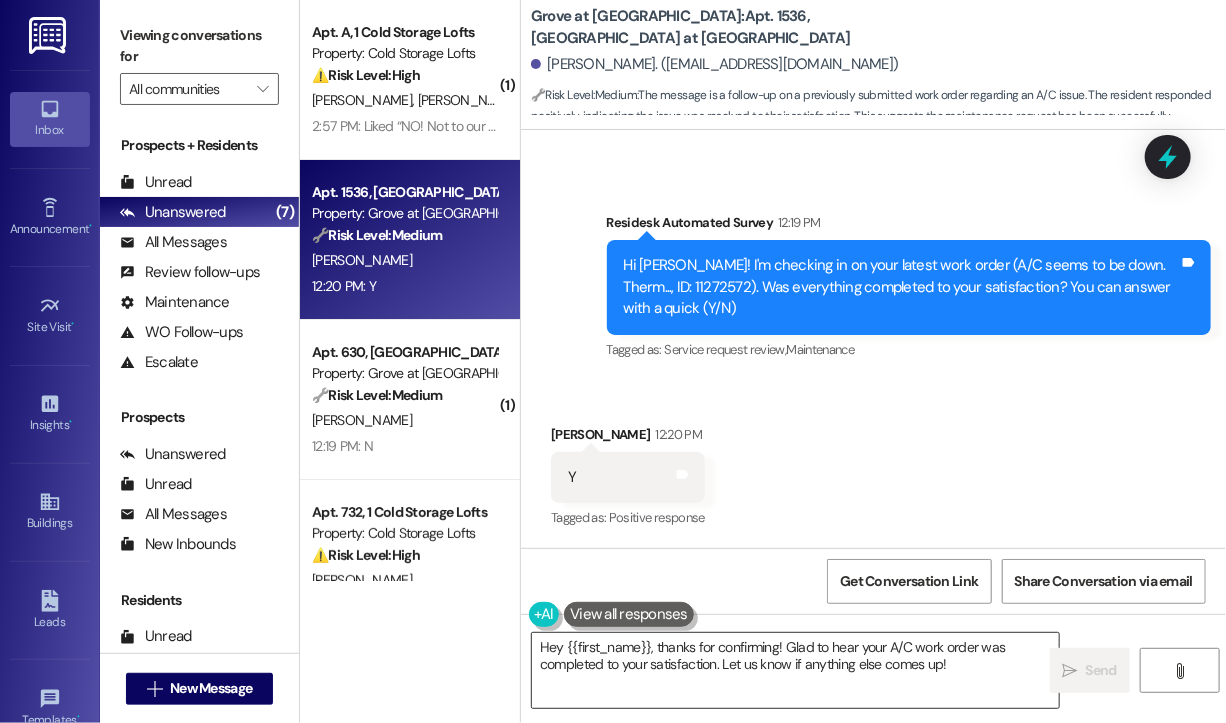 click on "Hey {{first_name}}, thanks for confirming! Glad to hear your A/C work order was completed to your satisfaction. Let us know if anything else comes up!" at bounding box center (795, 670) 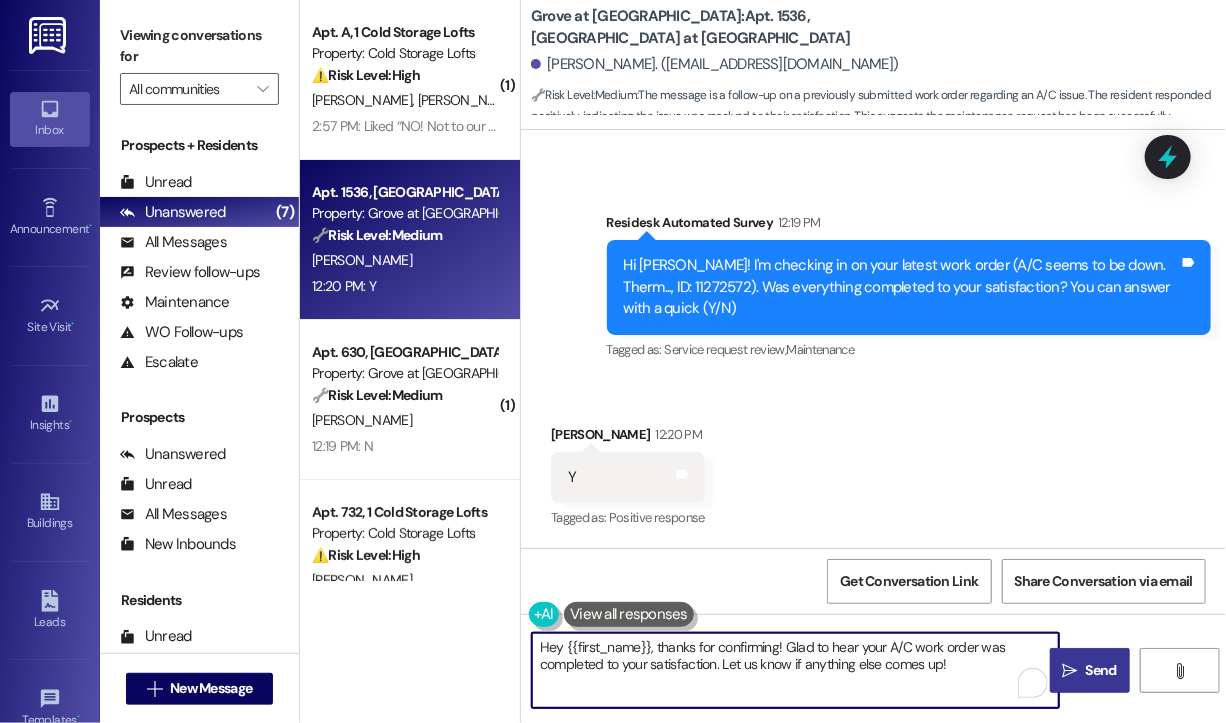 click on "Send" at bounding box center (1101, 670) 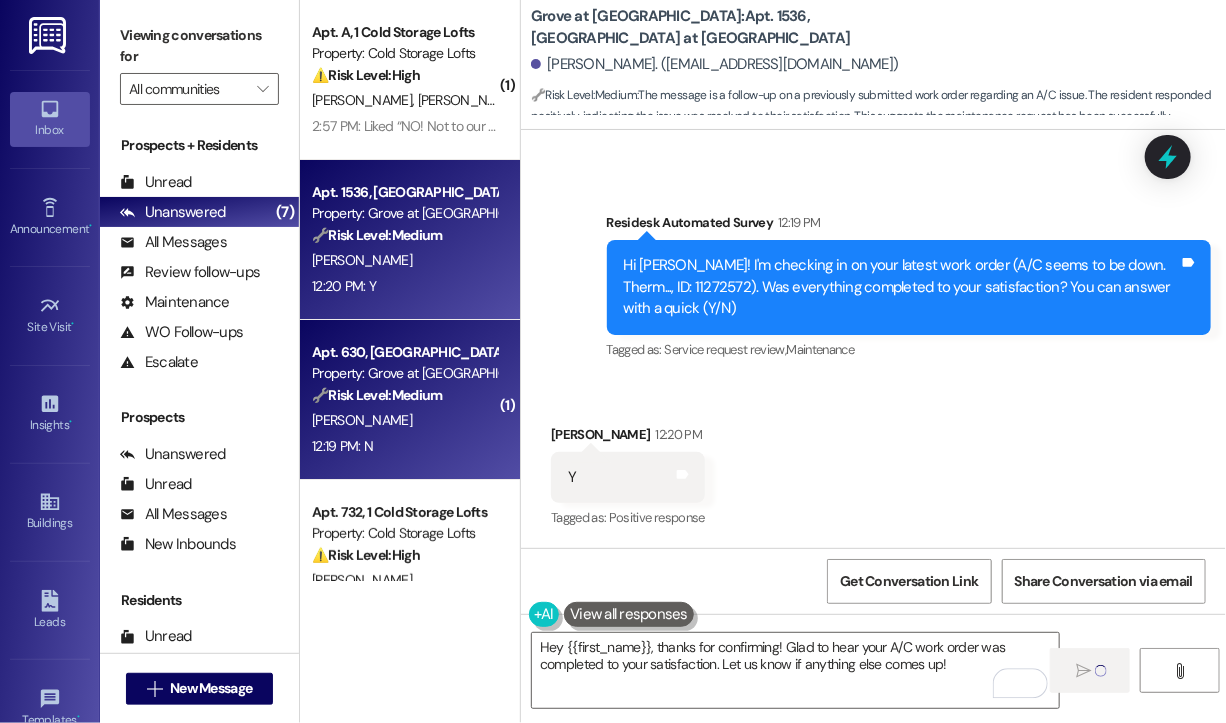 click on "Apt. 630, [GEOGRAPHIC_DATA] at [GEOGRAPHIC_DATA] Property: Grove at [GEOGRAPHIC_DATA] 🔧  Risk Level:  Medium The resident responded negatively to a satisfaction check on a completed work order. This indicates a potential issue with the completed work that needs to be addressed, but does not present an immediate threat or liability. [PERSON_NAME] 12:19 PM: N 12:19 PM: N" at bounding box center (410, 400) 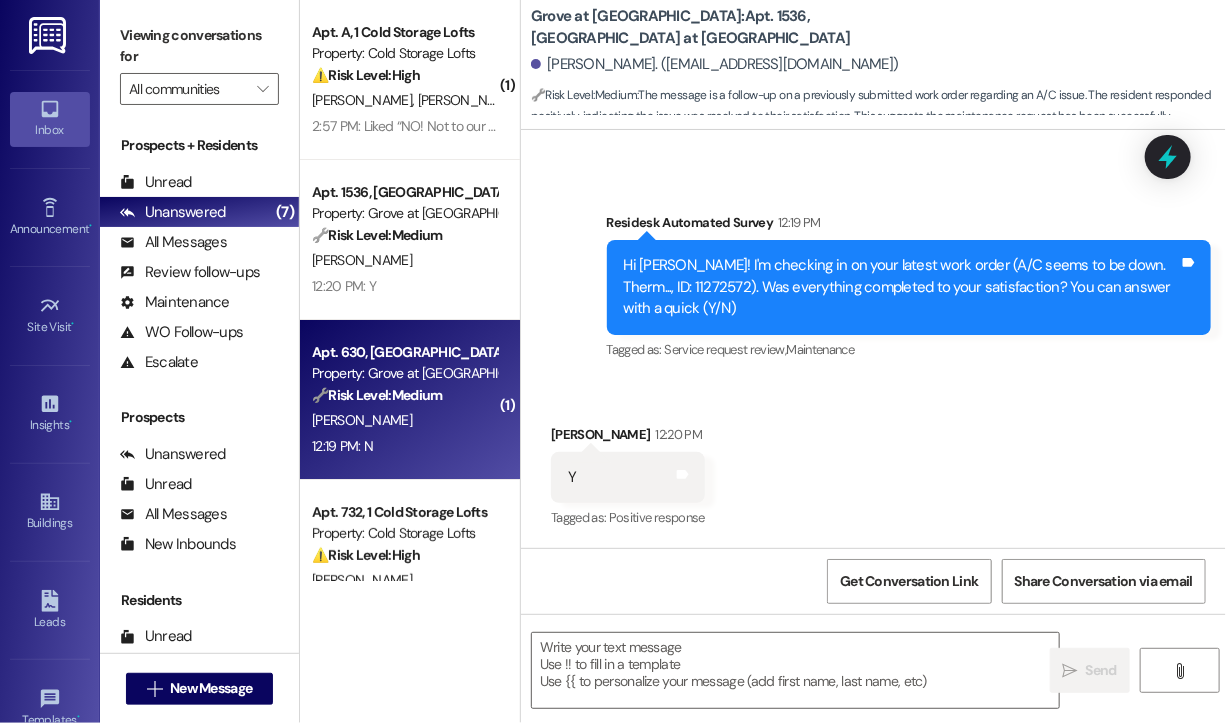 scroll, scrollTop: 2436, scrollLeft: 0, axis: vertical 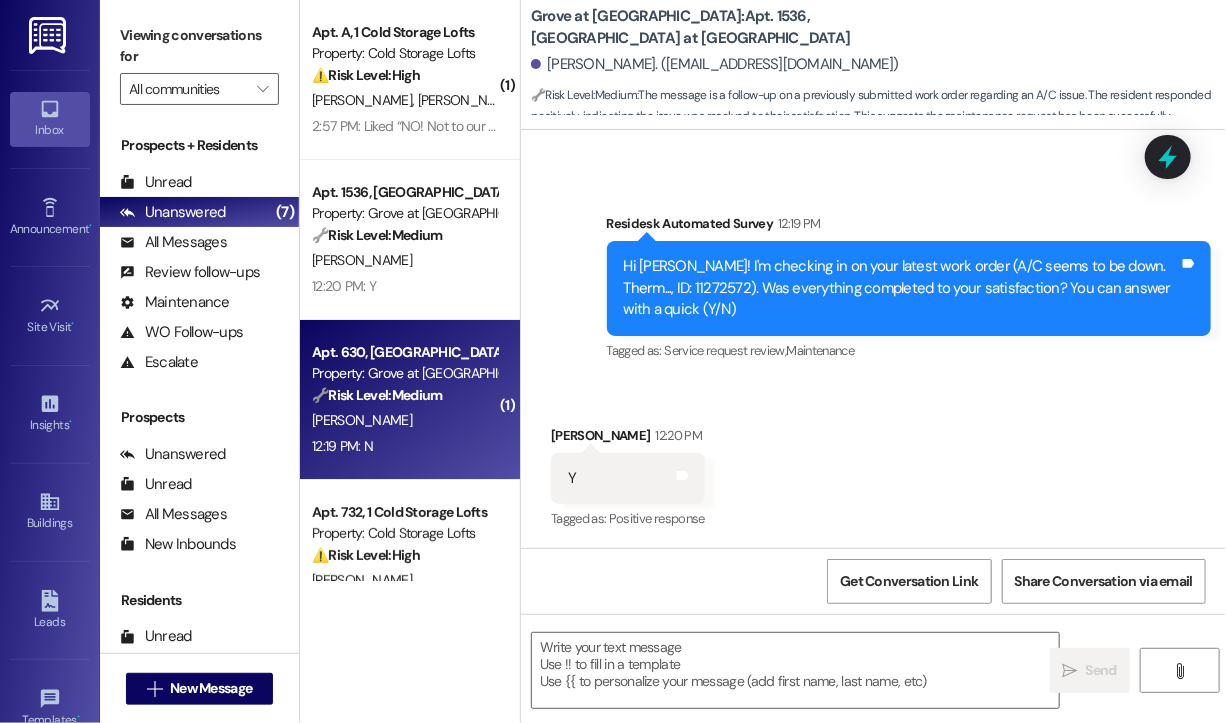 type on "Fetching suggested responses. Please feel free to read through the conversation in the meantime." 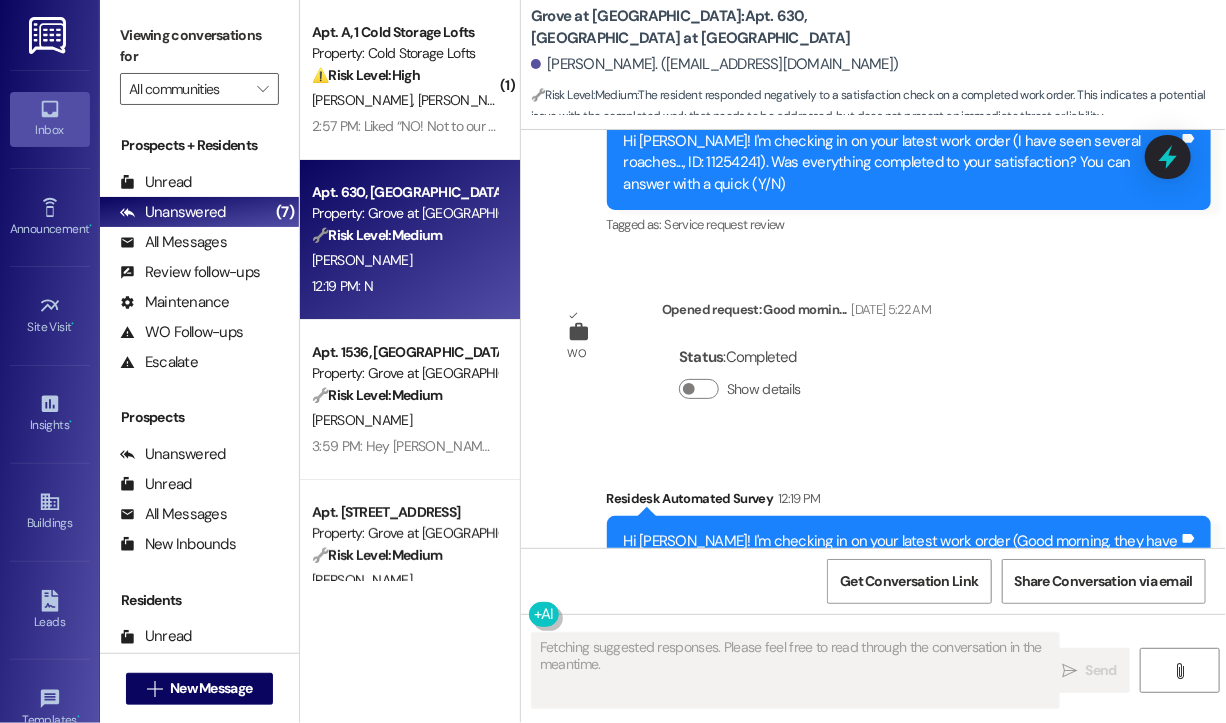 scroll, scrollTop: 11753, scrollLeft: 0, axis: vertical 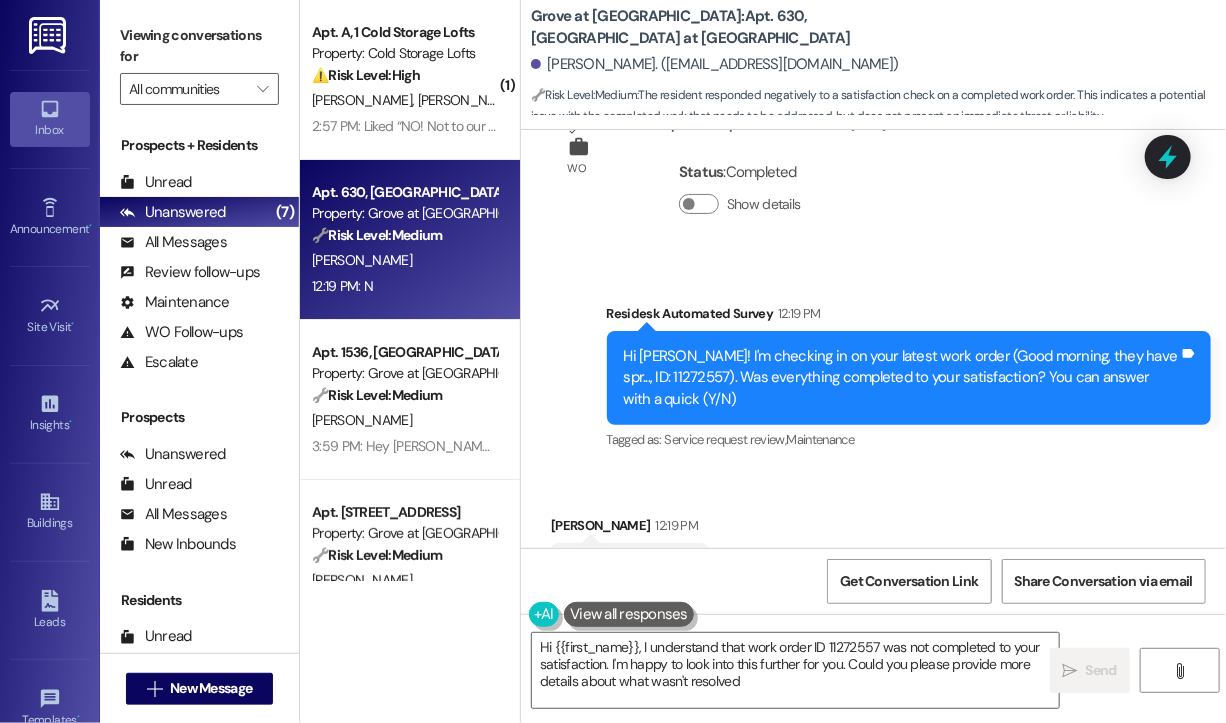 type on "Hi {{first_name}}, I understand that work order ID 11272557 was not completed to your satisfaction. I'm happy to look into this further for you. Could you please provide more details about what wasn't resolved?" 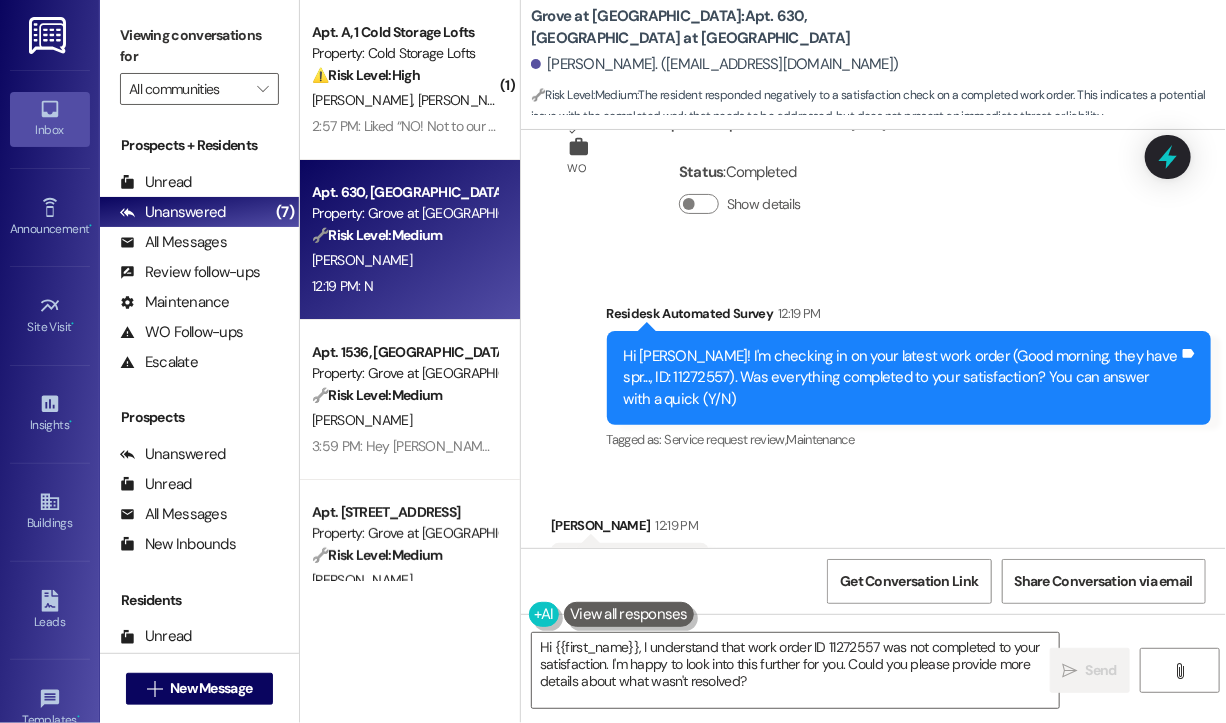 click on "Received via SMS [PERSON_NAME] 12:19 PM N Tags and notes Tagged as:   Negative response Click to highlight conversations about Negative response" at bounding box center [873, 554] 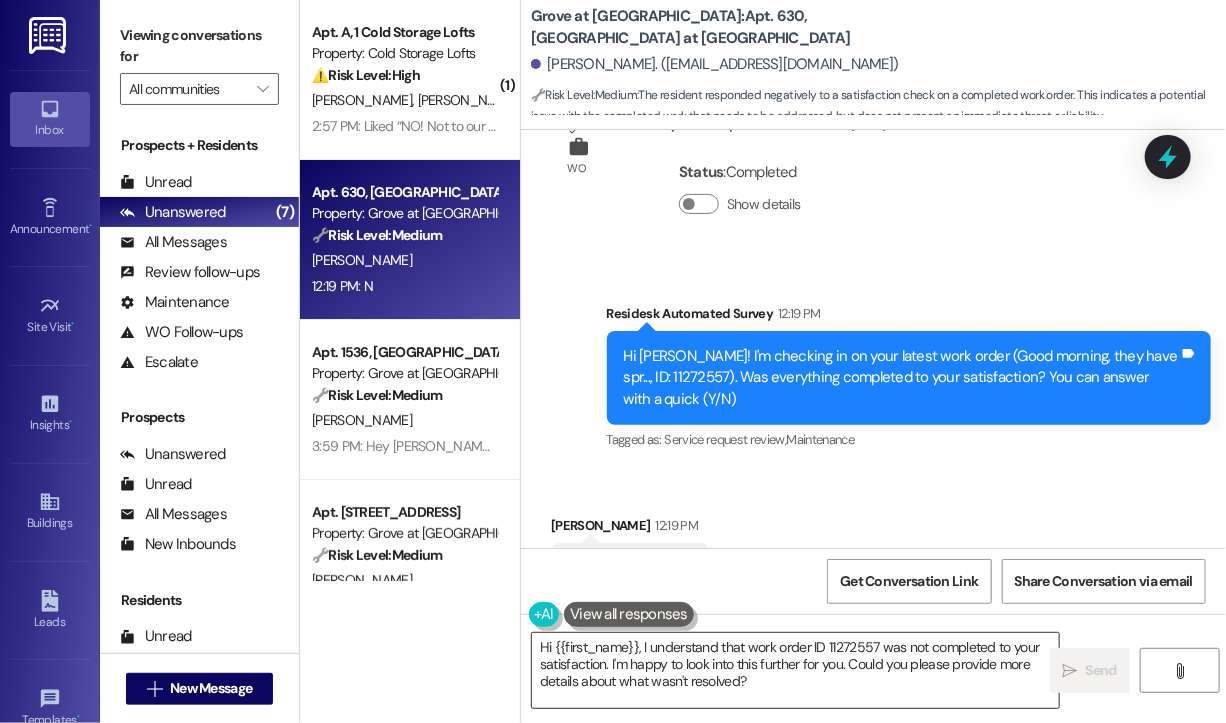 click on "Hi {{first_name}}, I understand that work order ID 11272557 was not completed to your satisfaction. I'm happy to look into this further for you. Could you please provide more details about what wasn't resolved?" at bounding box center [795, 670] 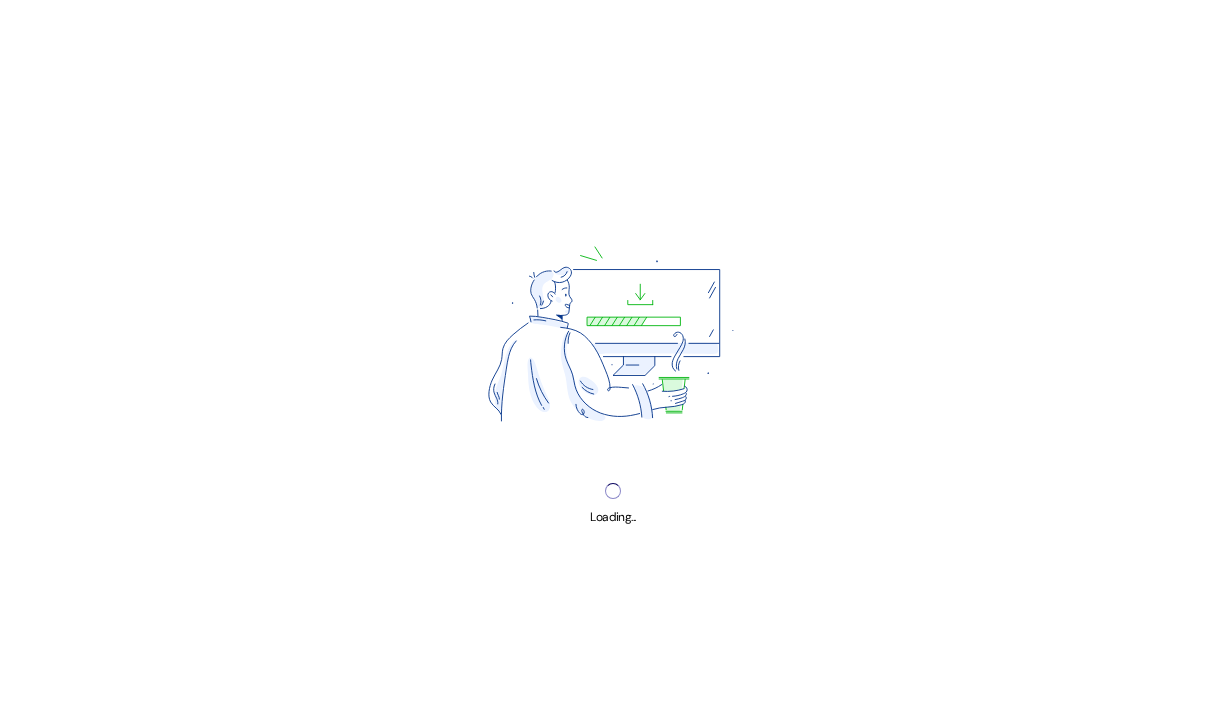 scroll, scrollTop: 0, scrollLeft: 0, axis: both 